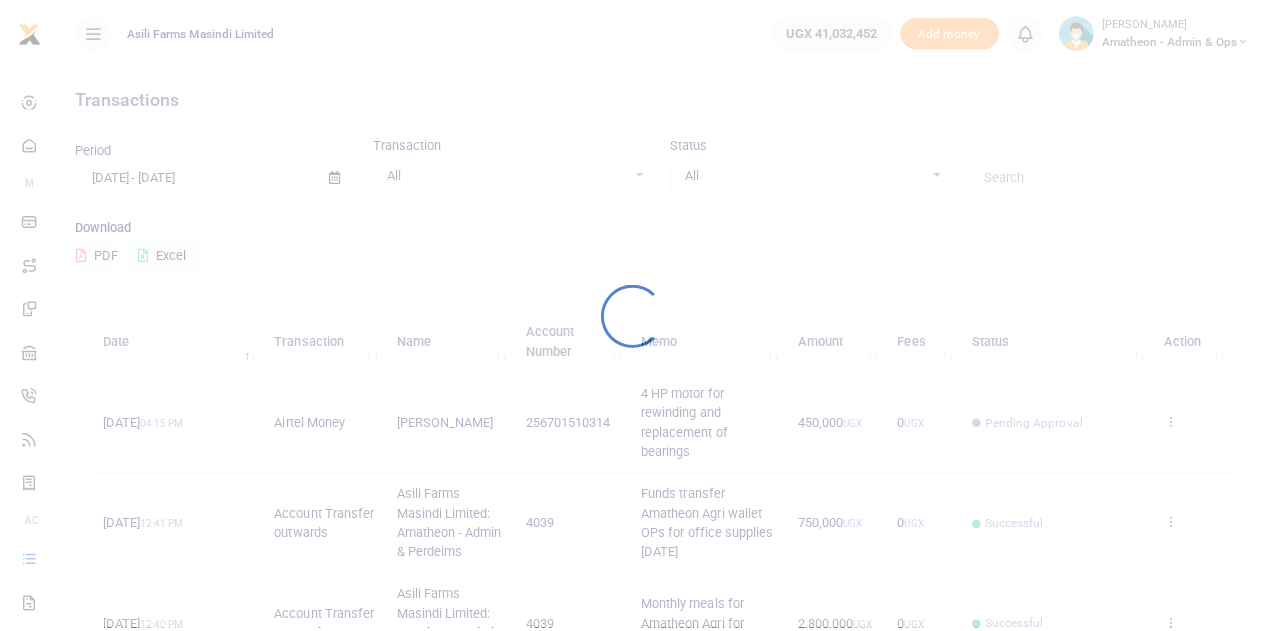 scroll, scrollTop: 0, scrollLeft: 0, axis: both 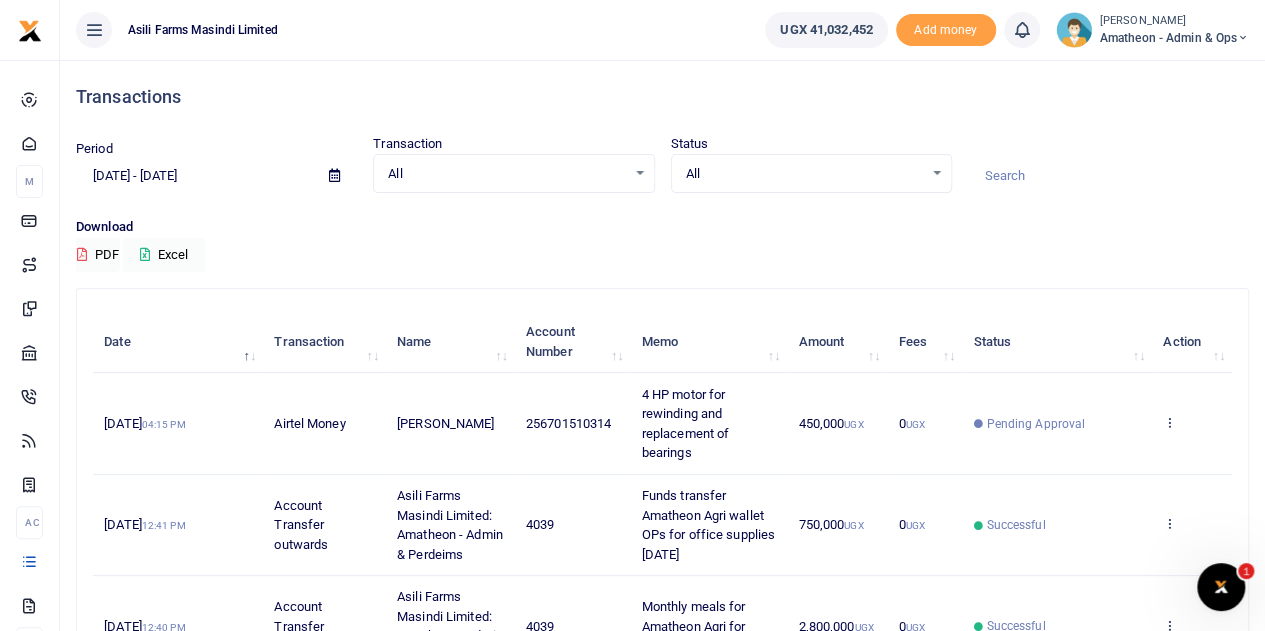 click on "Amatheon - Admin & Ops" at bounding box center (1174, 38) 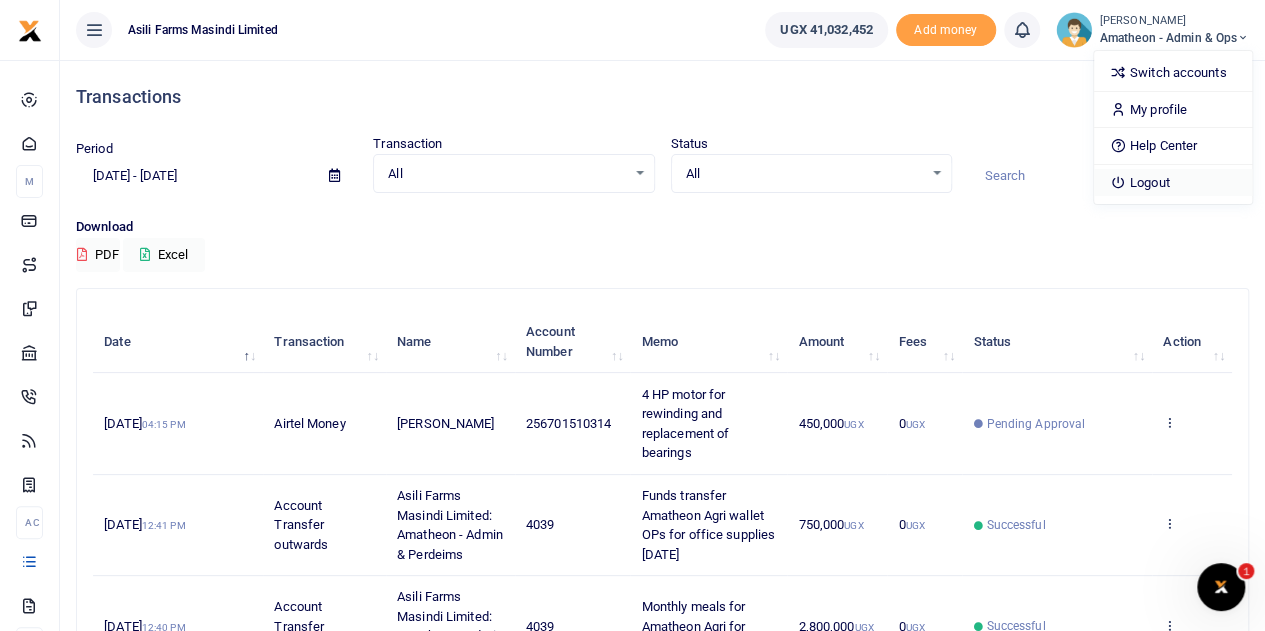 click on "Logout" at bounding box center (1173, 183) 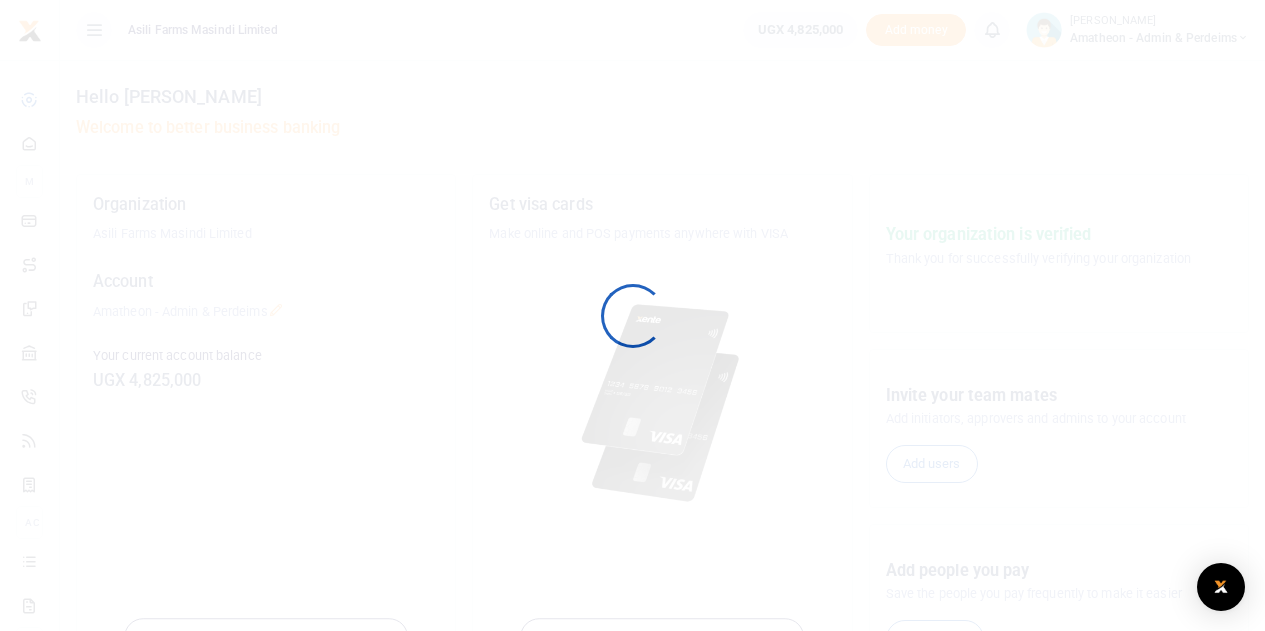 scroll, scrollTop: 0, scrollLeft: 0, axis: both 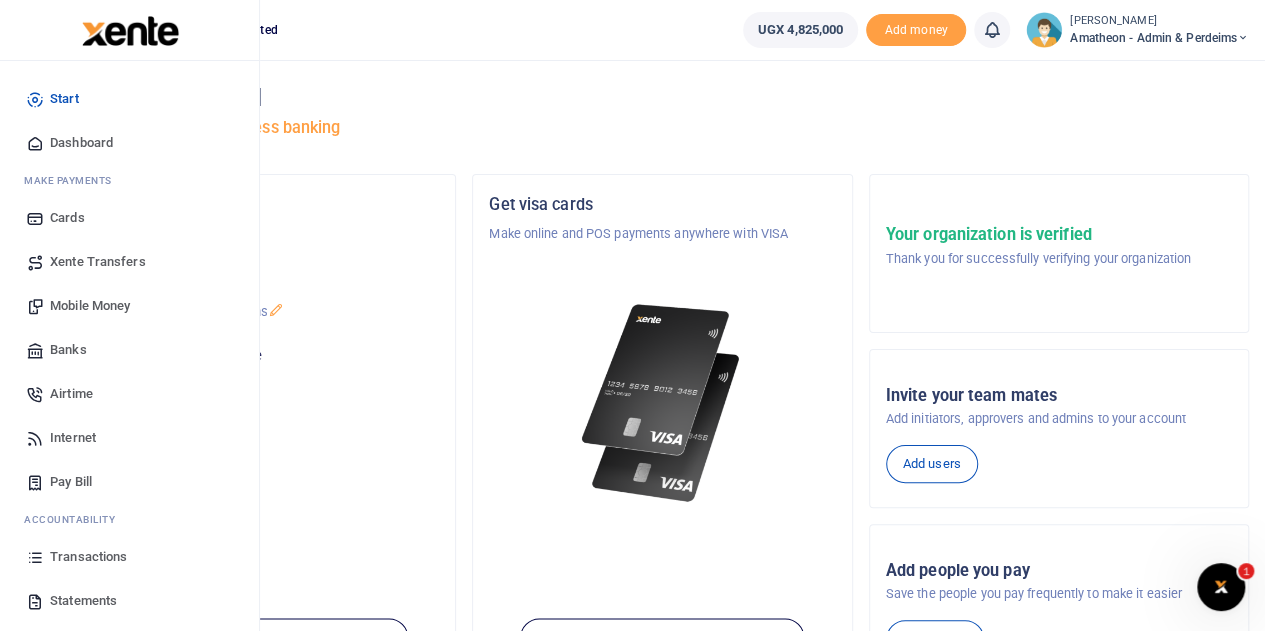 click on "Mobile Money" at bounding box center (90, 306) 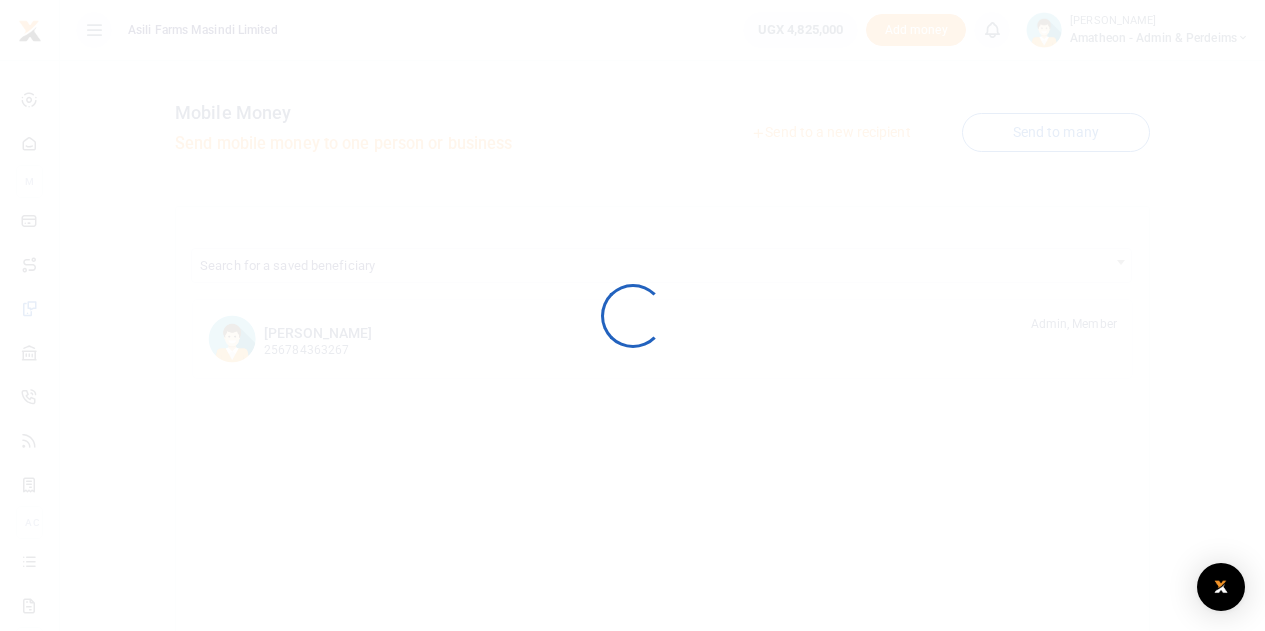 scroll, scrollTop: 0, scrollLeft: 0, axis: both 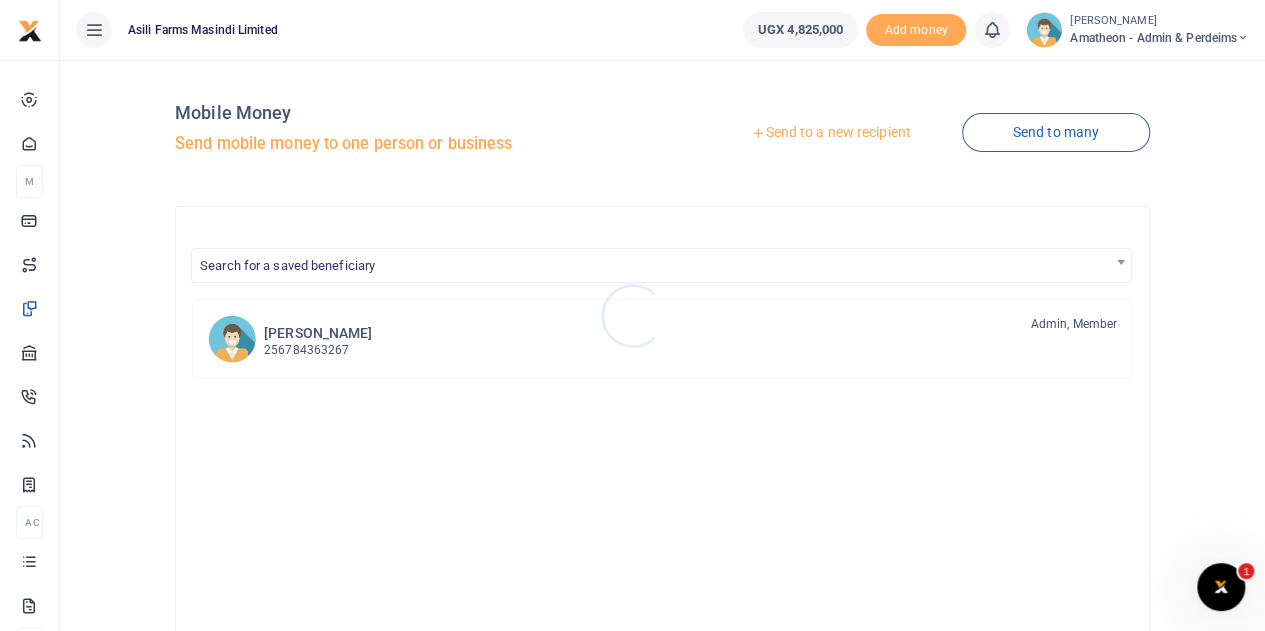click at bounding box center [632, 315] 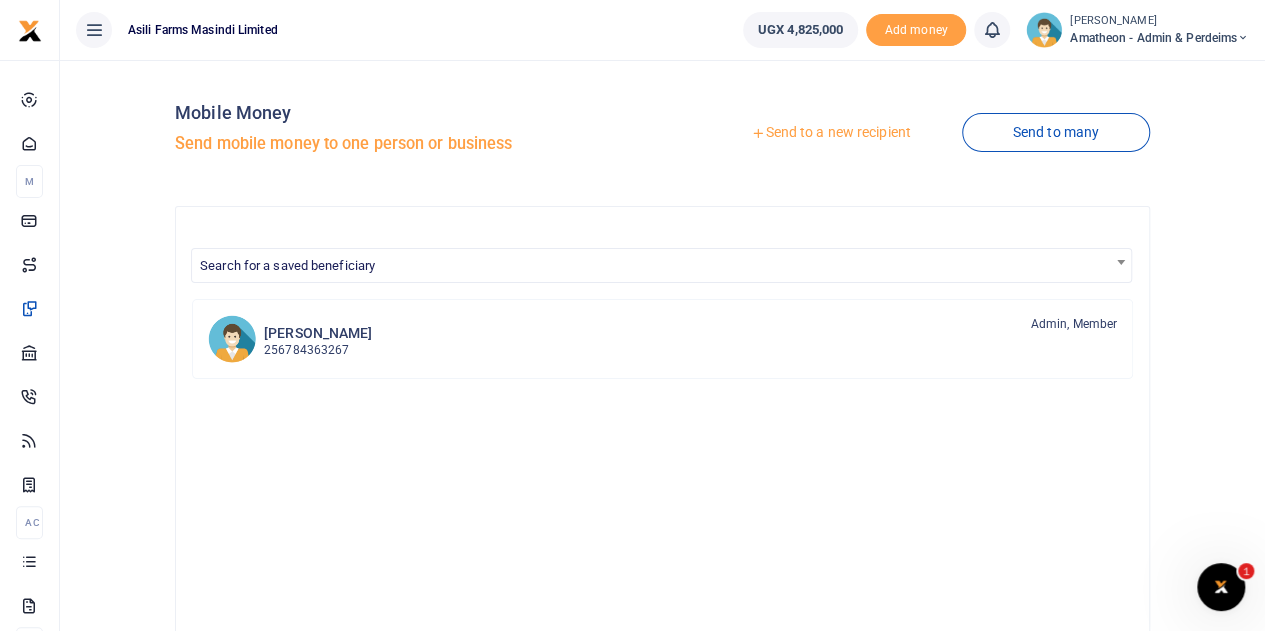 click on "Send to a new recipient" at bounding box center [830, 133] 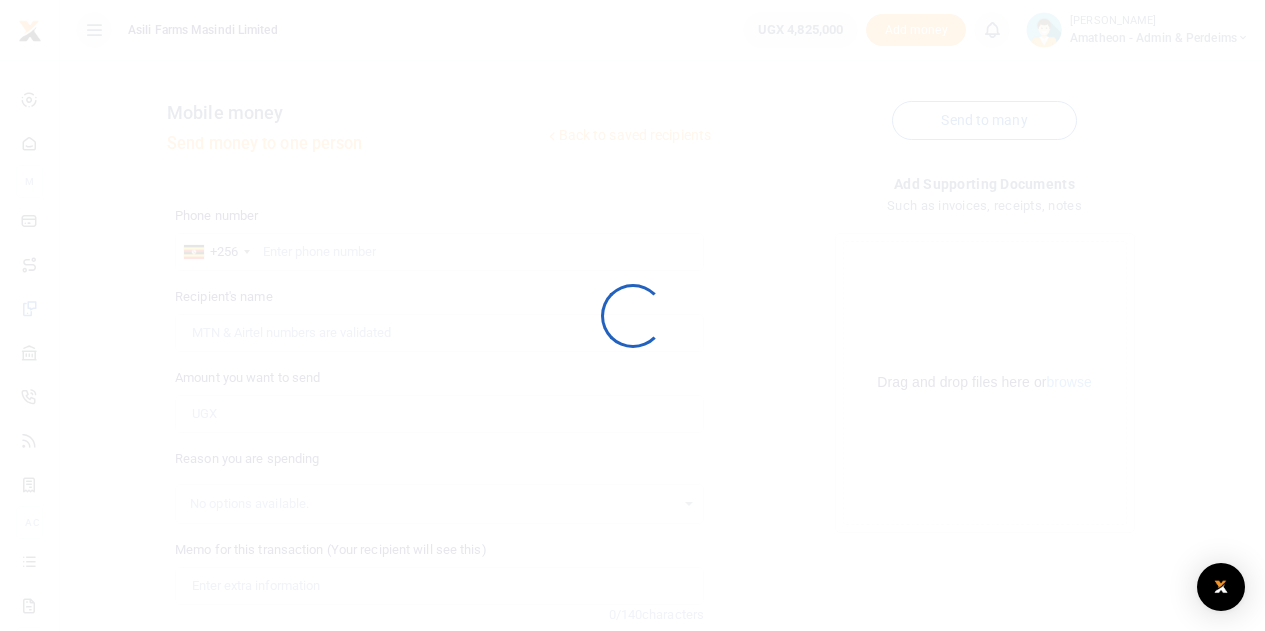 scroll, scrollTop: 0, scrollLeft: 0, axis: both 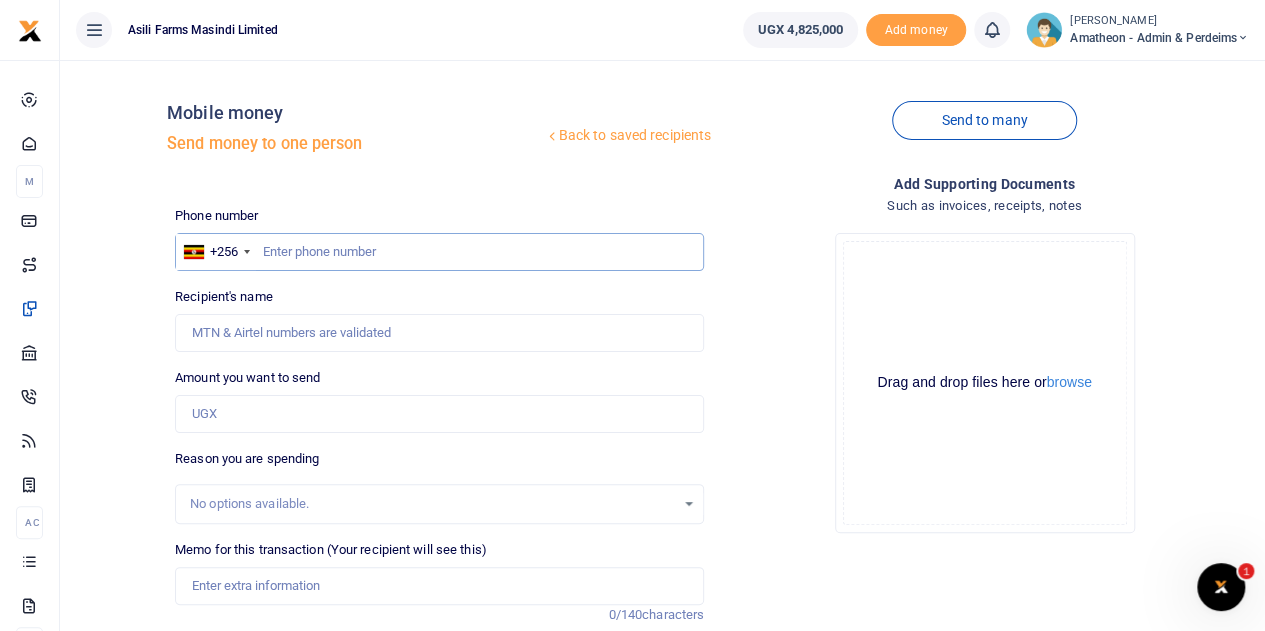 click at bounding box center [439, 252] 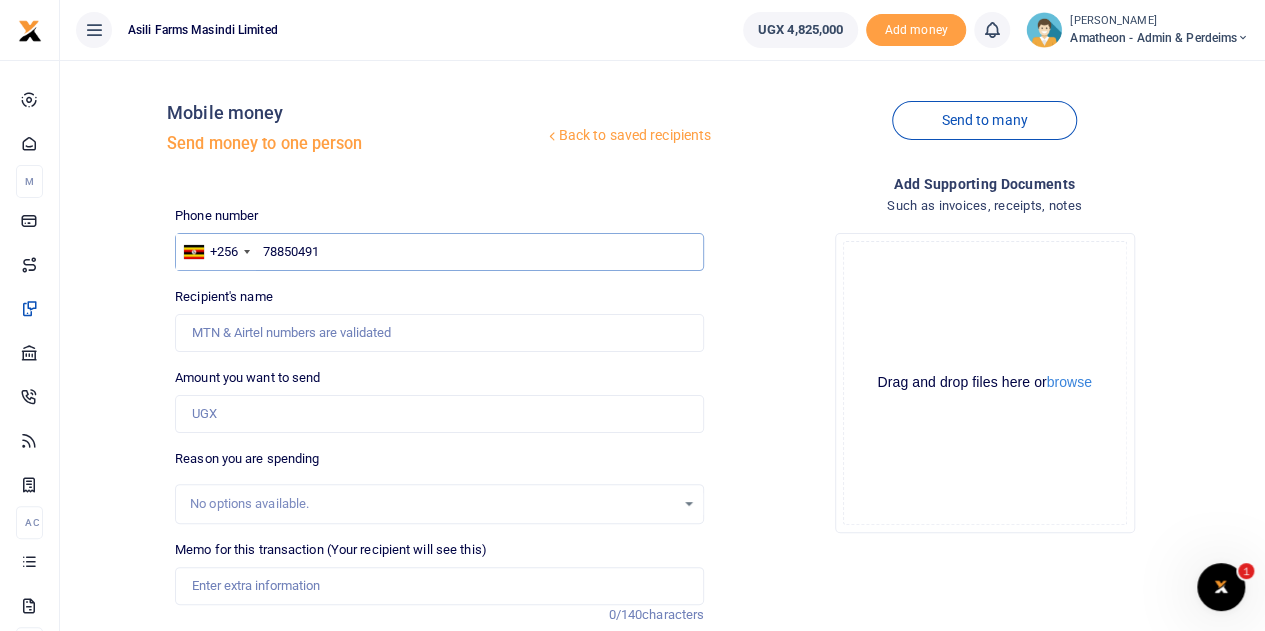 type on "788504911" 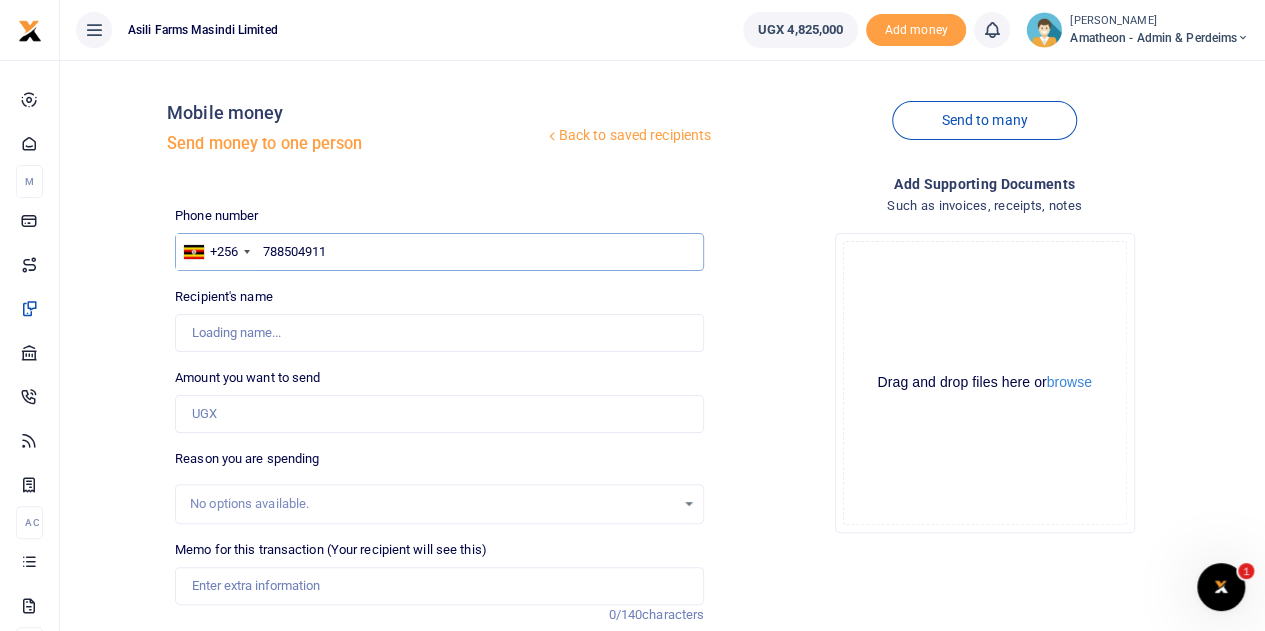 type on "Caroline Akwero" 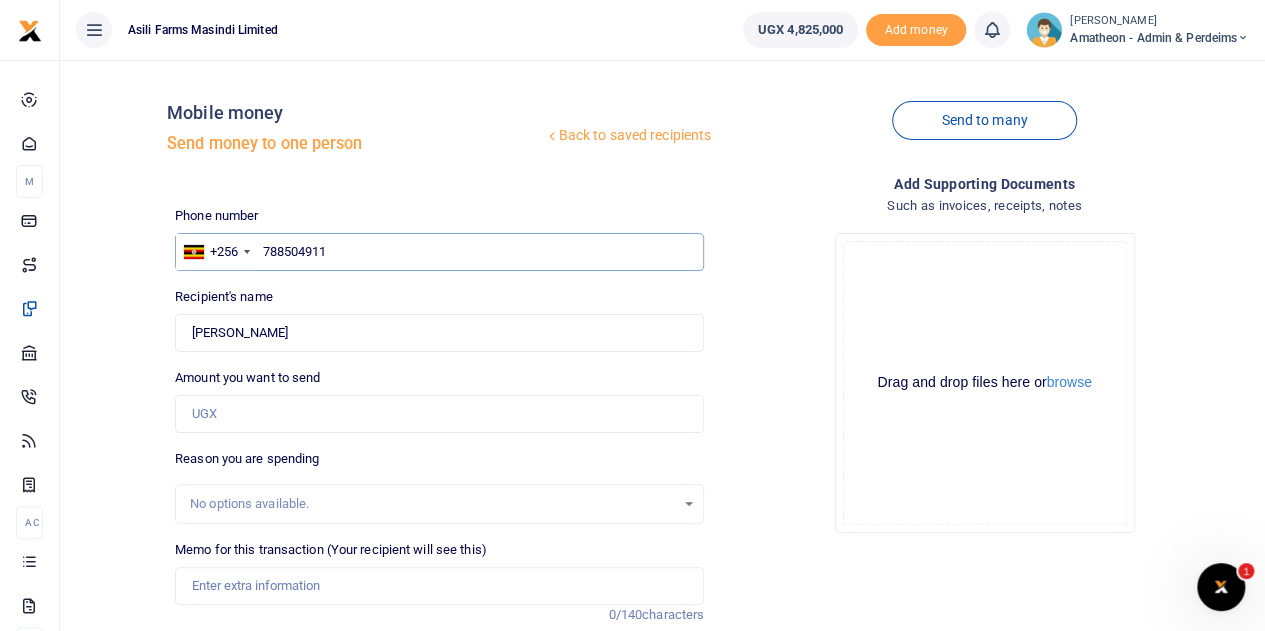 type on "788504911" 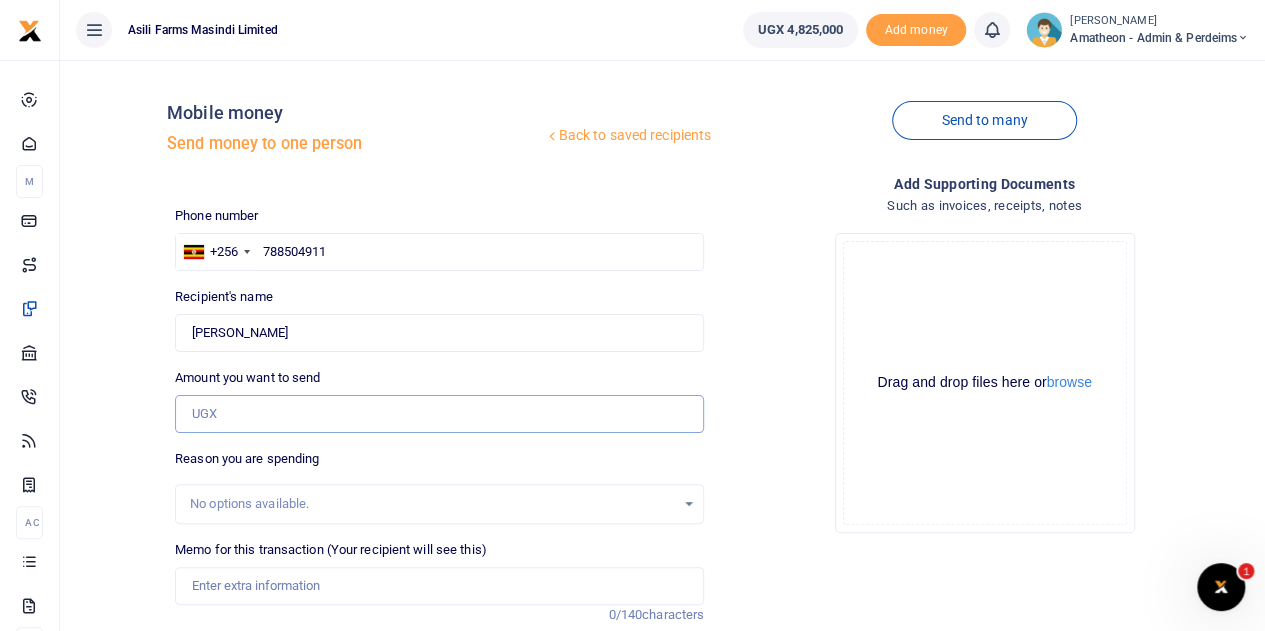 click on "Amount you want to send" at bounding box center [439, 414] 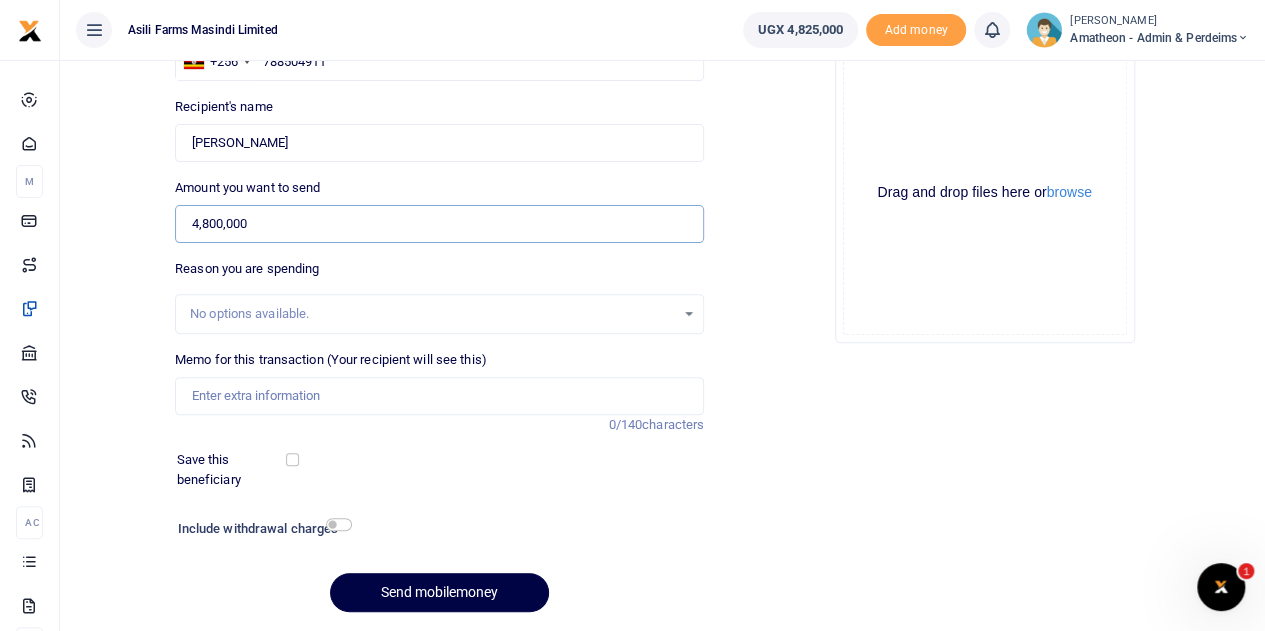 scroll, scrollTop: 200, scrollLeft: 0, axis: vertical 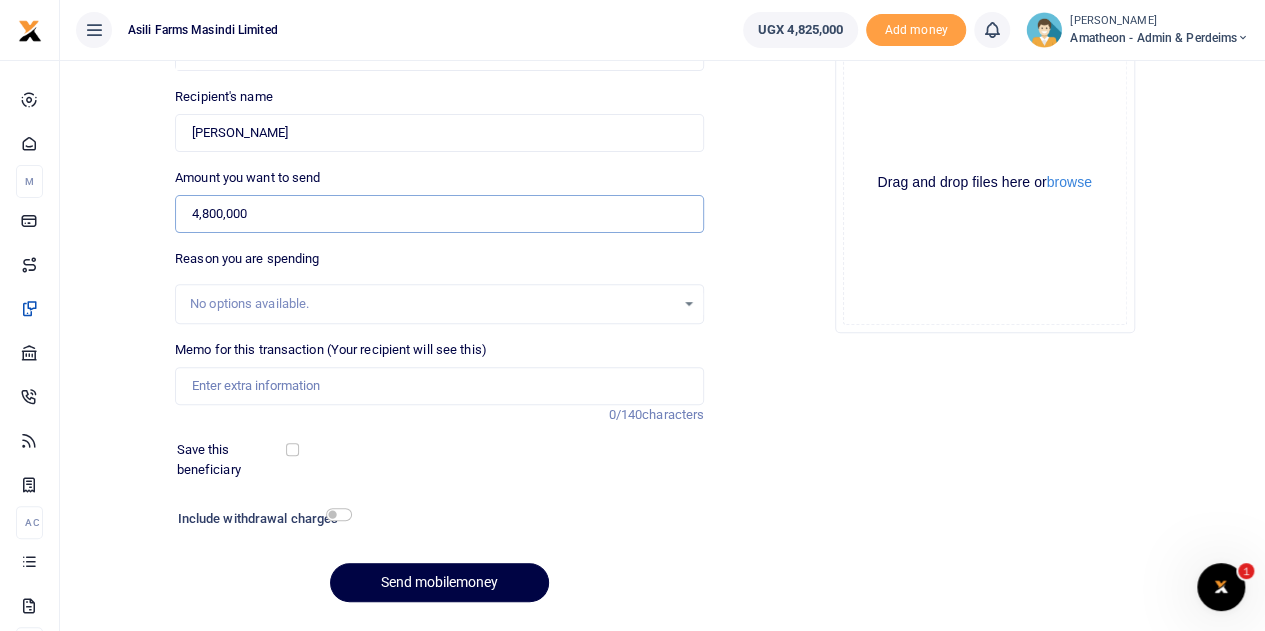 type on "4,800,000" 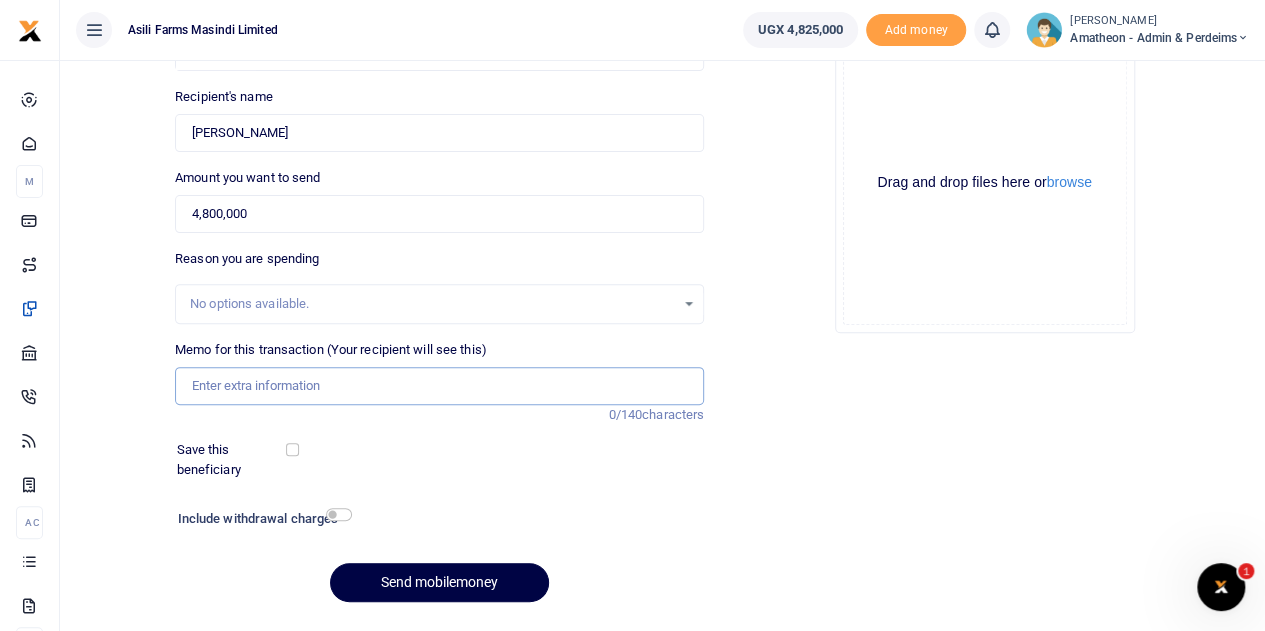 click on "Memo for this transaction (Your recipient will see this)" at bounding box center [439, 386] 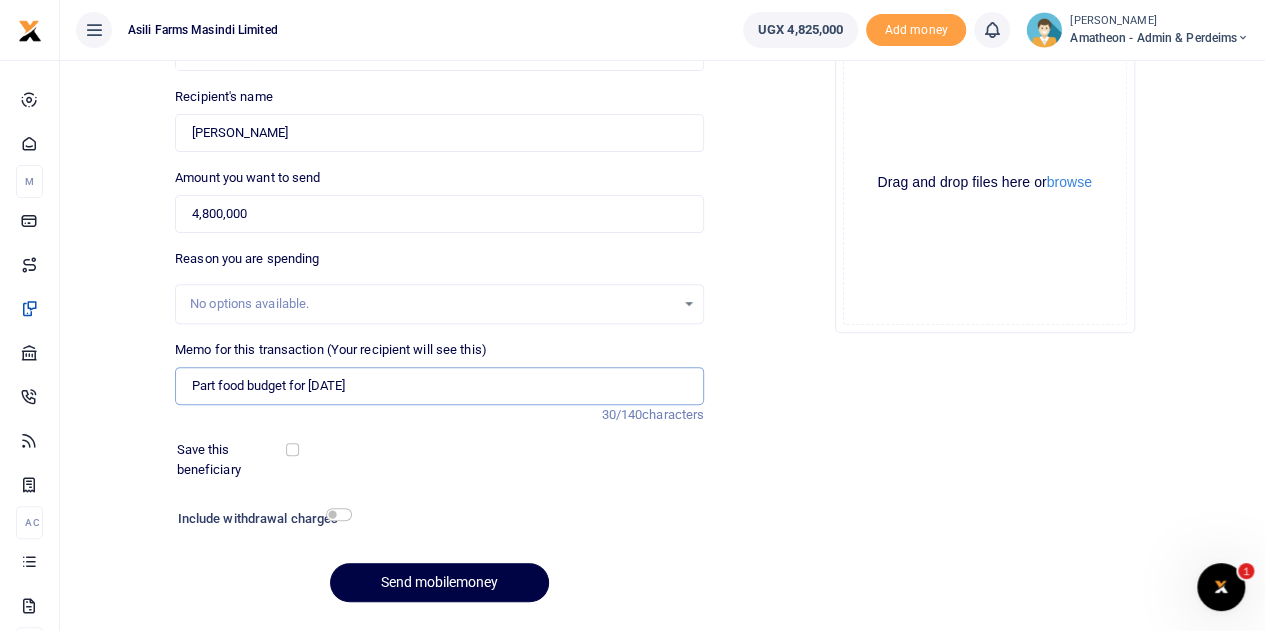 type on "Part food budget for July 2025" 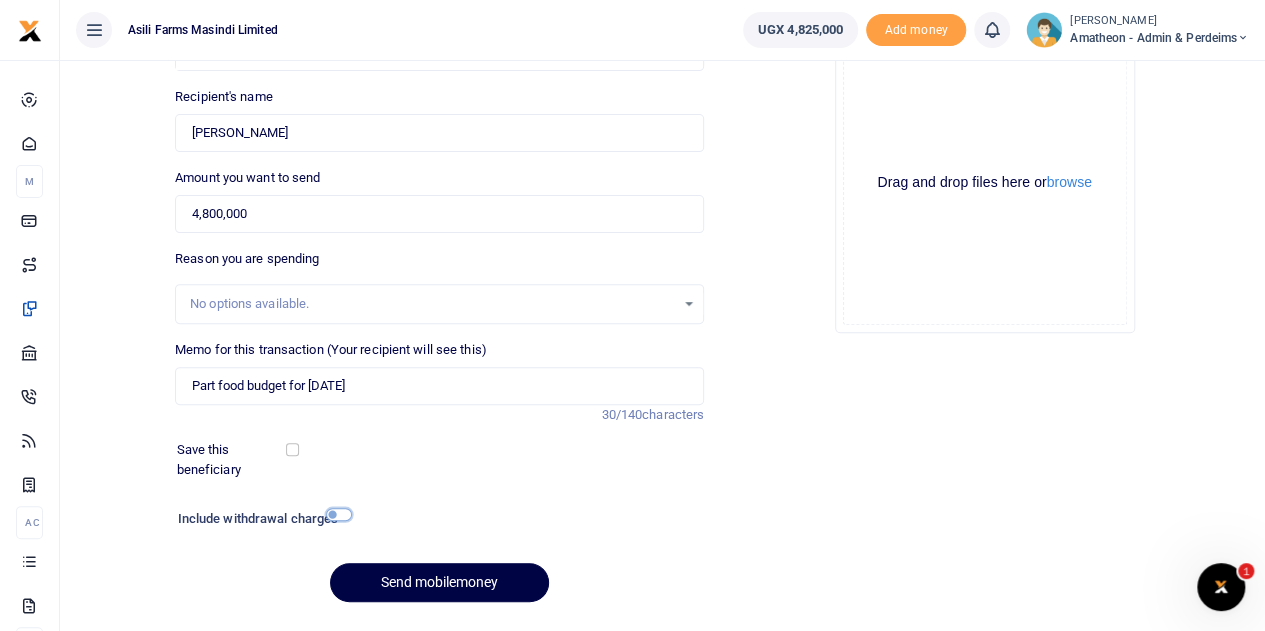 click at bounding box center [339, 514] 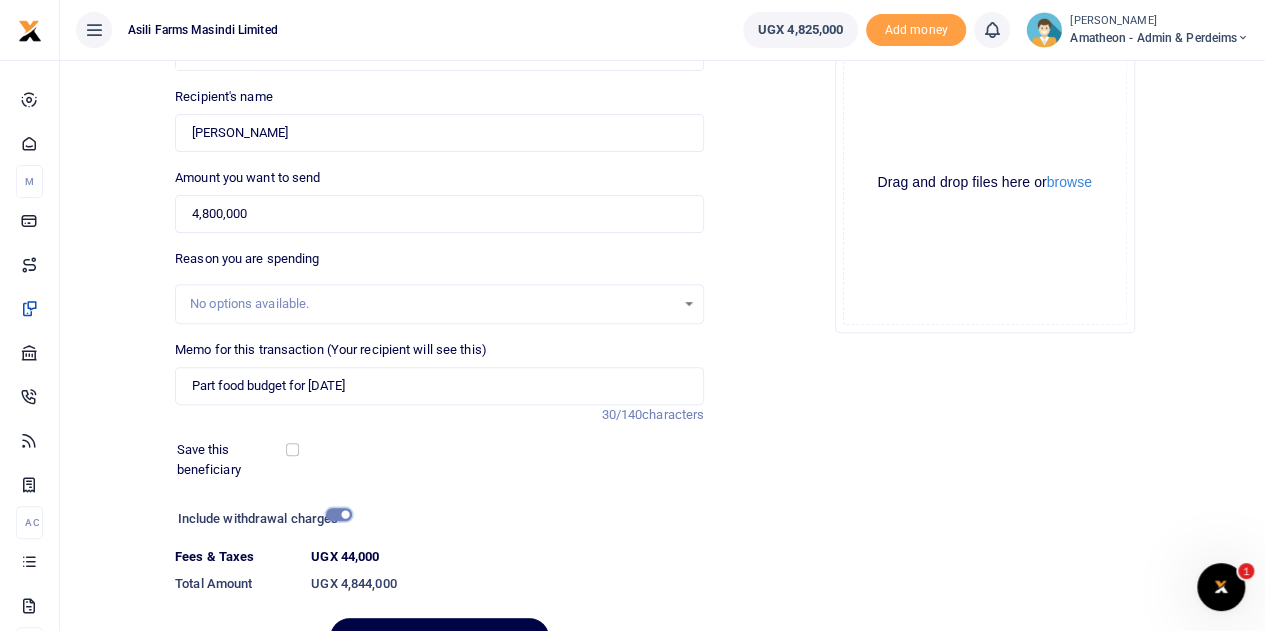 click at bounding box center (339, 514) 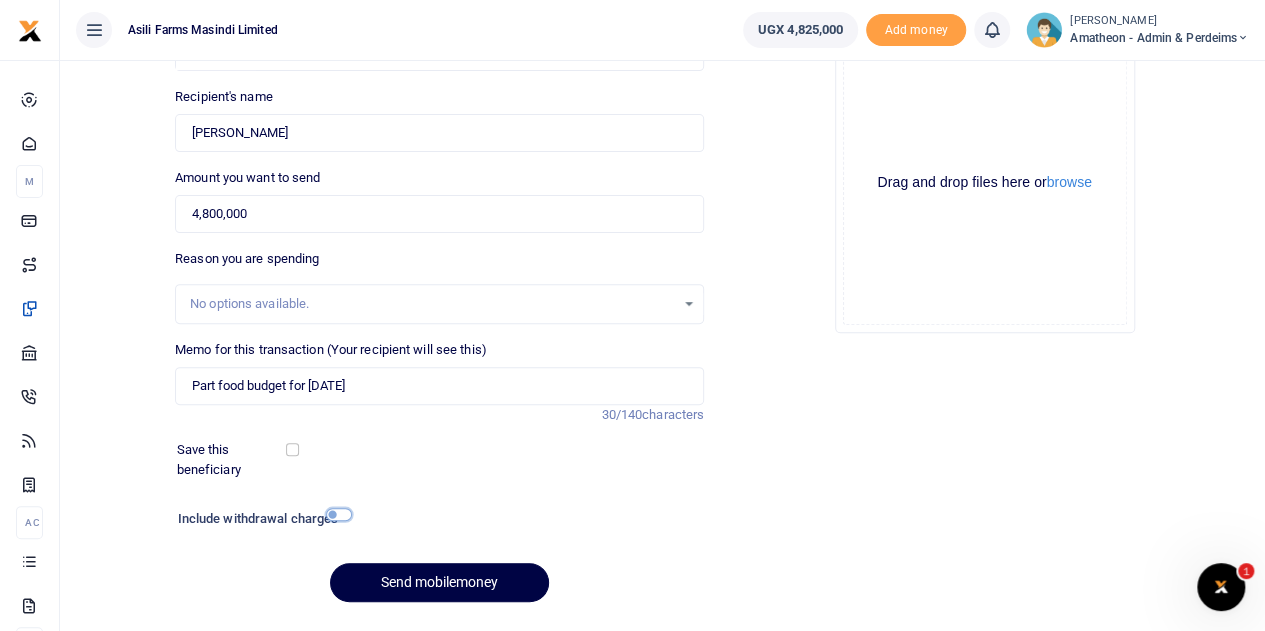 click at bounding box center (339, 514) 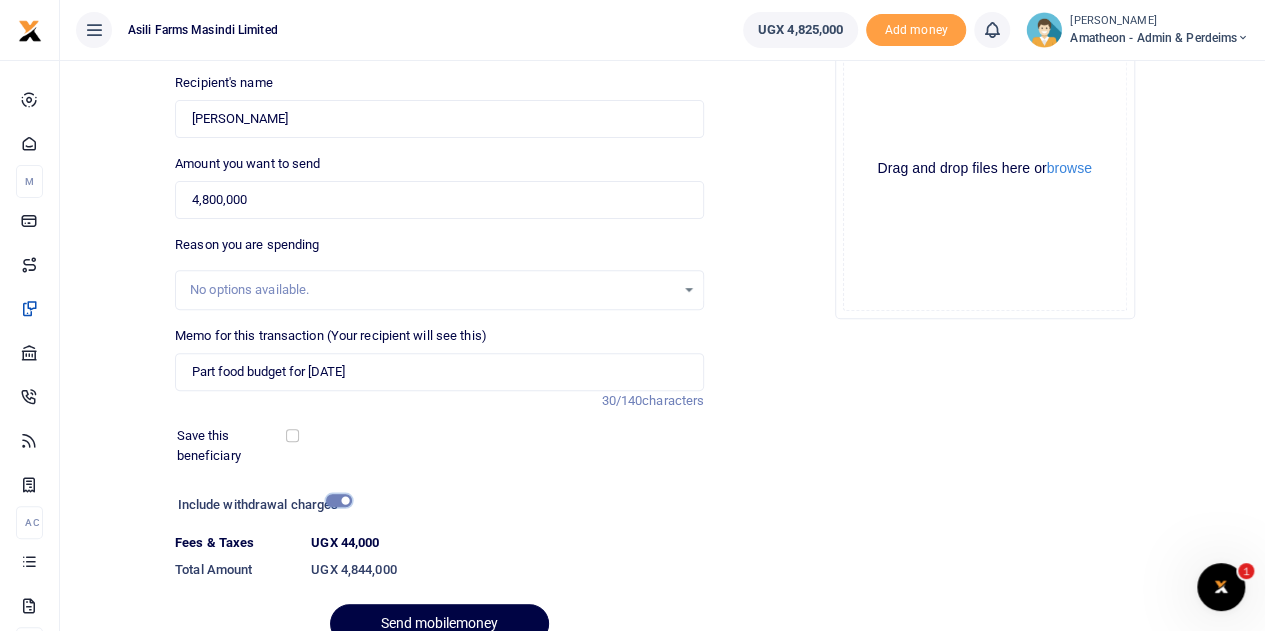scroll, scrollTop: 308, scrollLeft: 0, axis: vertical 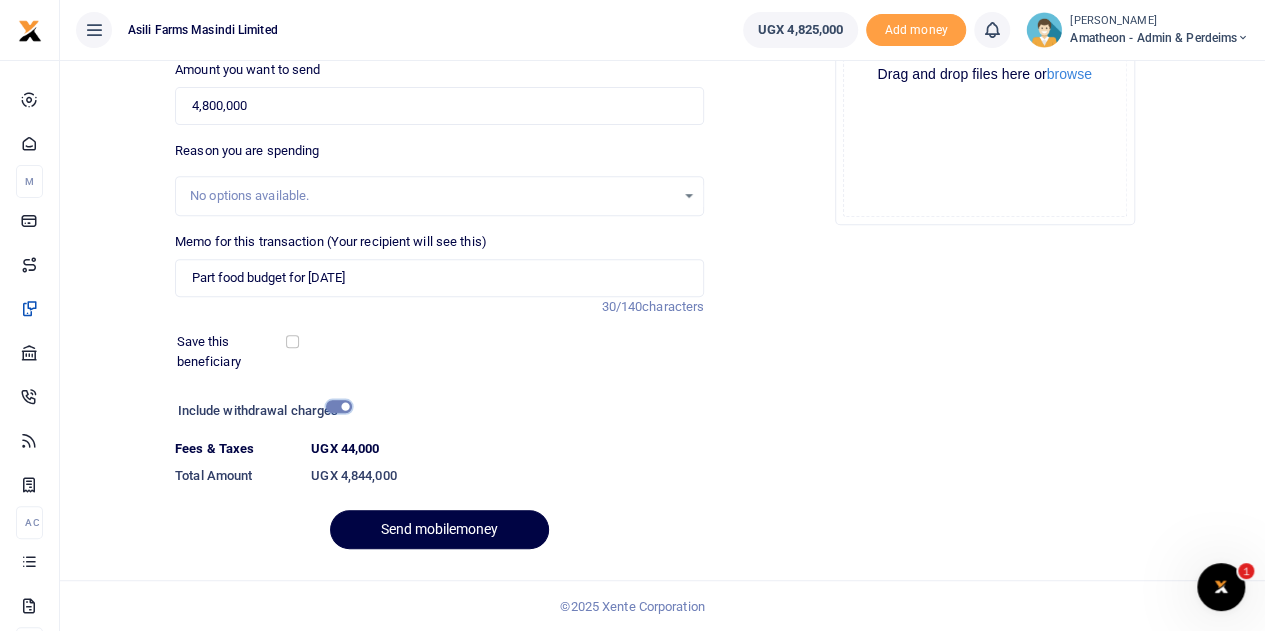 click at bounding box center [339, 406] 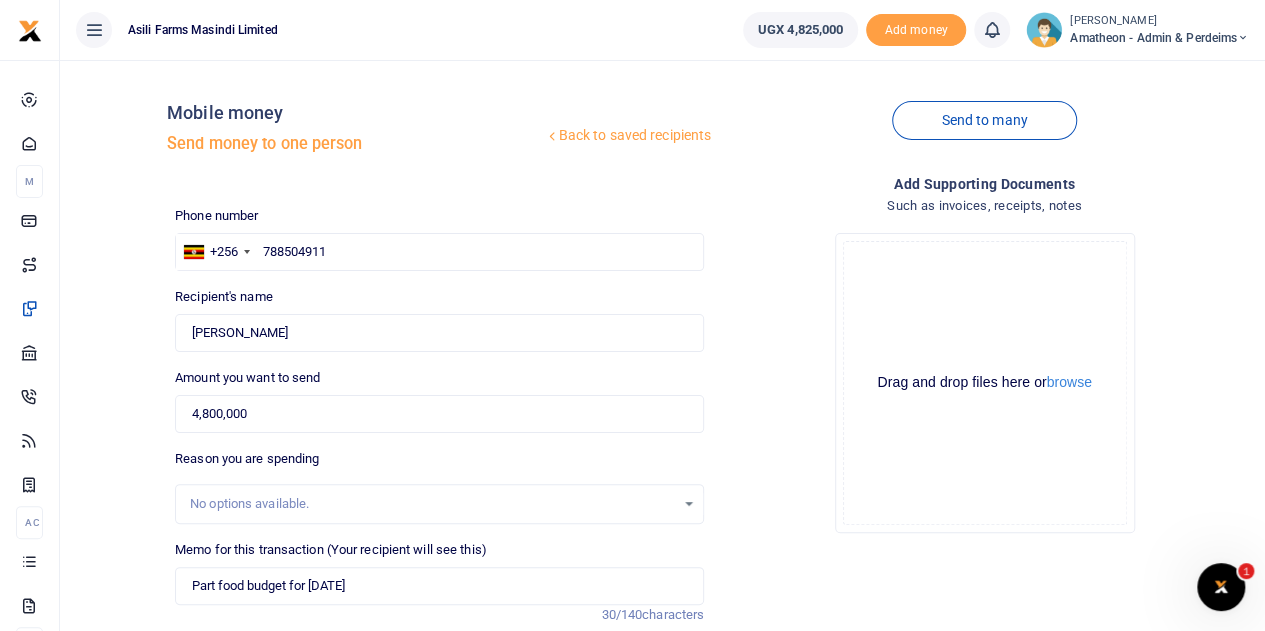 scroll, scrollTop: 252, scrollLeft: 0, axis: vertical 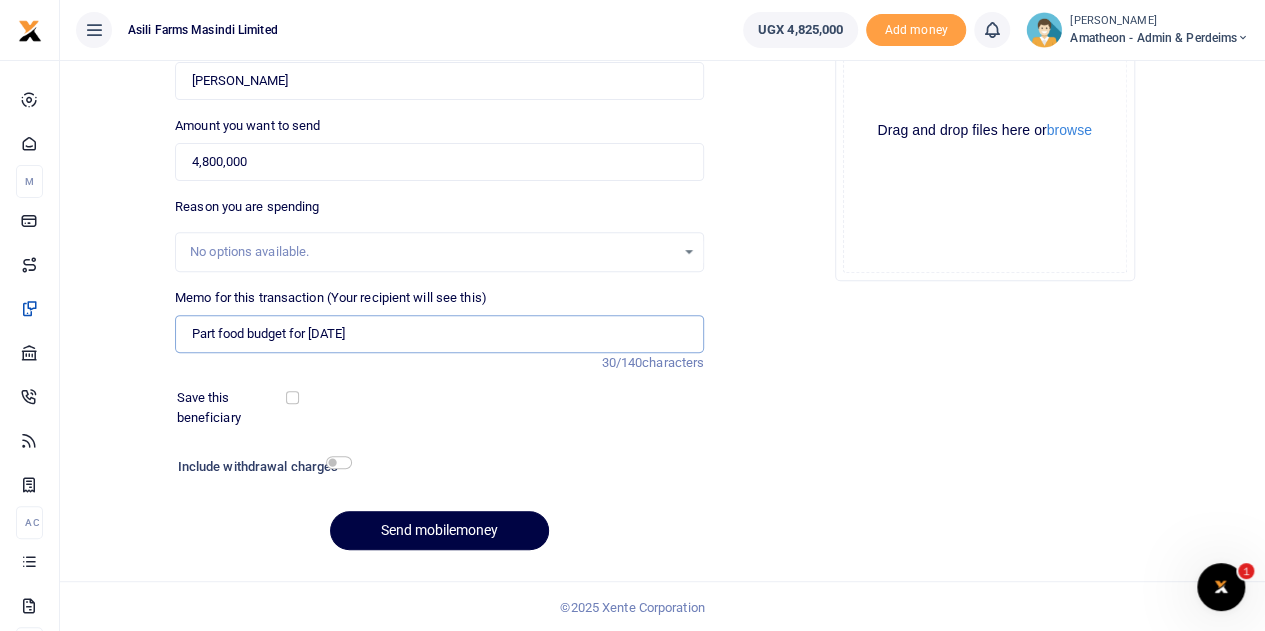 click on "Part food budget for July 2025" at bounding box center [439, 334] 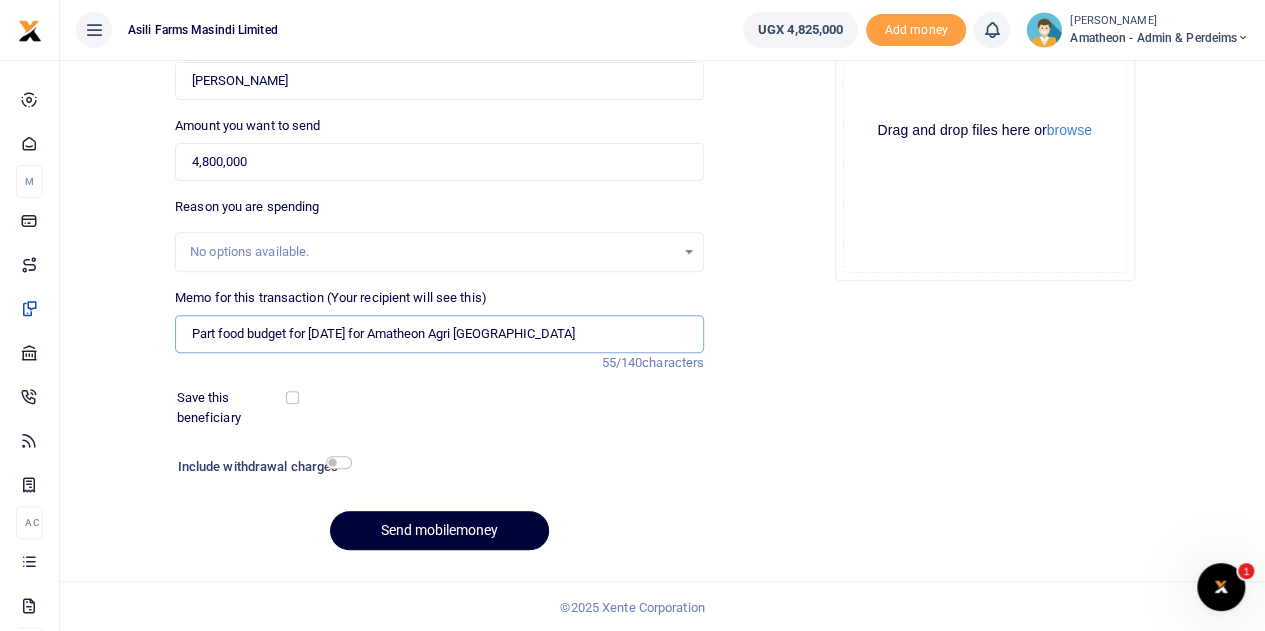 type on "Part food budget for July 2025 for Amatheon Agri Uganda" 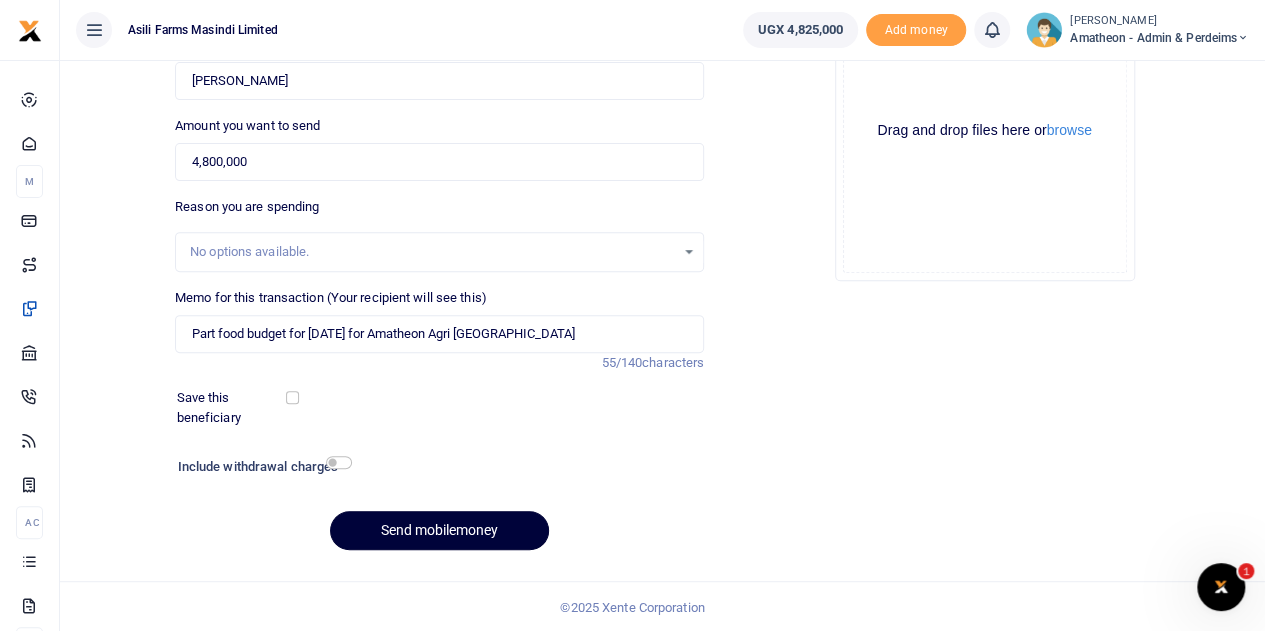 click on "Send mobilemoney" at bounding box center [439, 530] 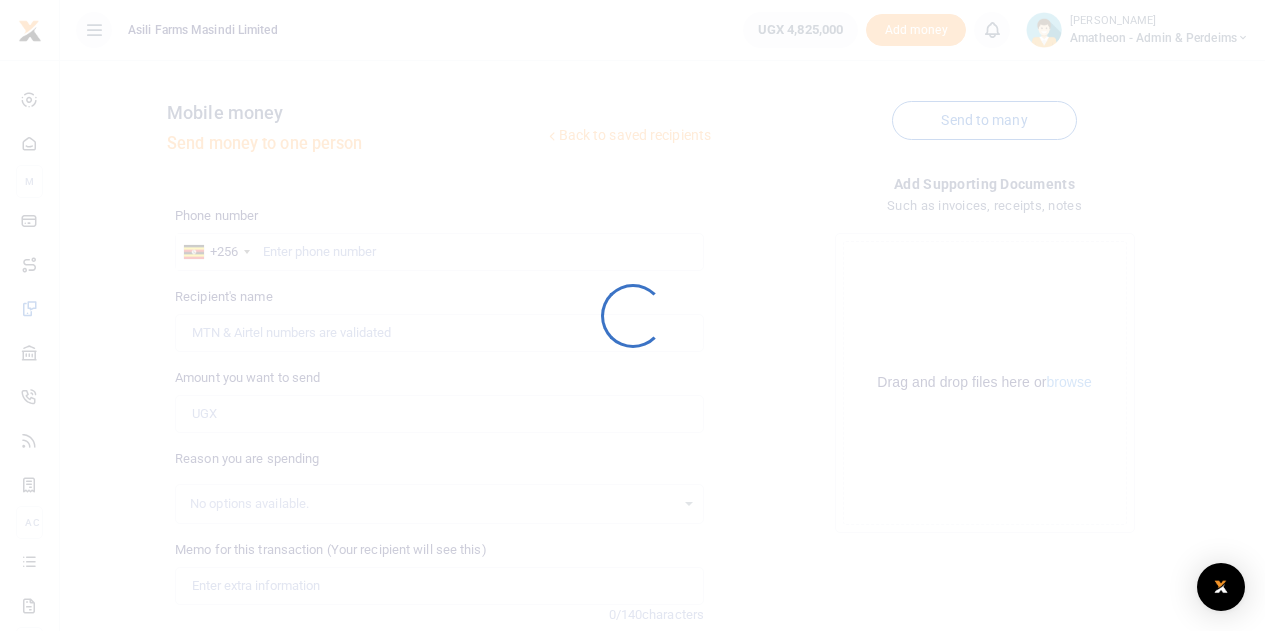 scroll, scrollTop: 252, scrollLeft: 0, axis: vertical 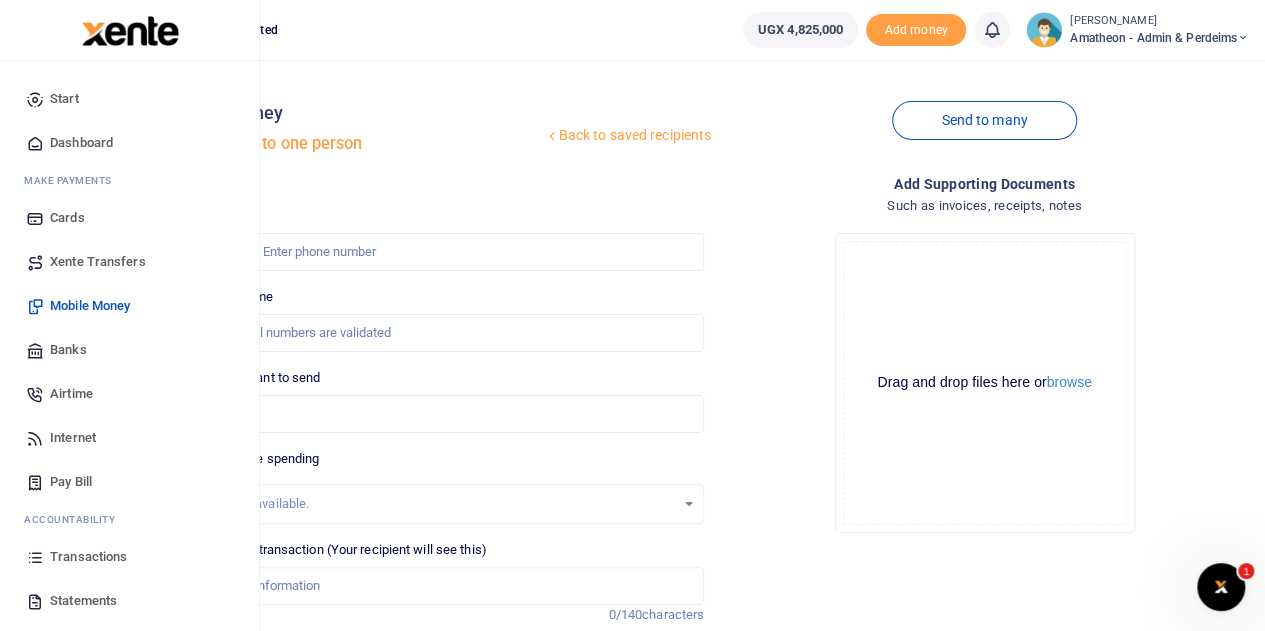 click on "Transactions" at bounding box center [88, 557] 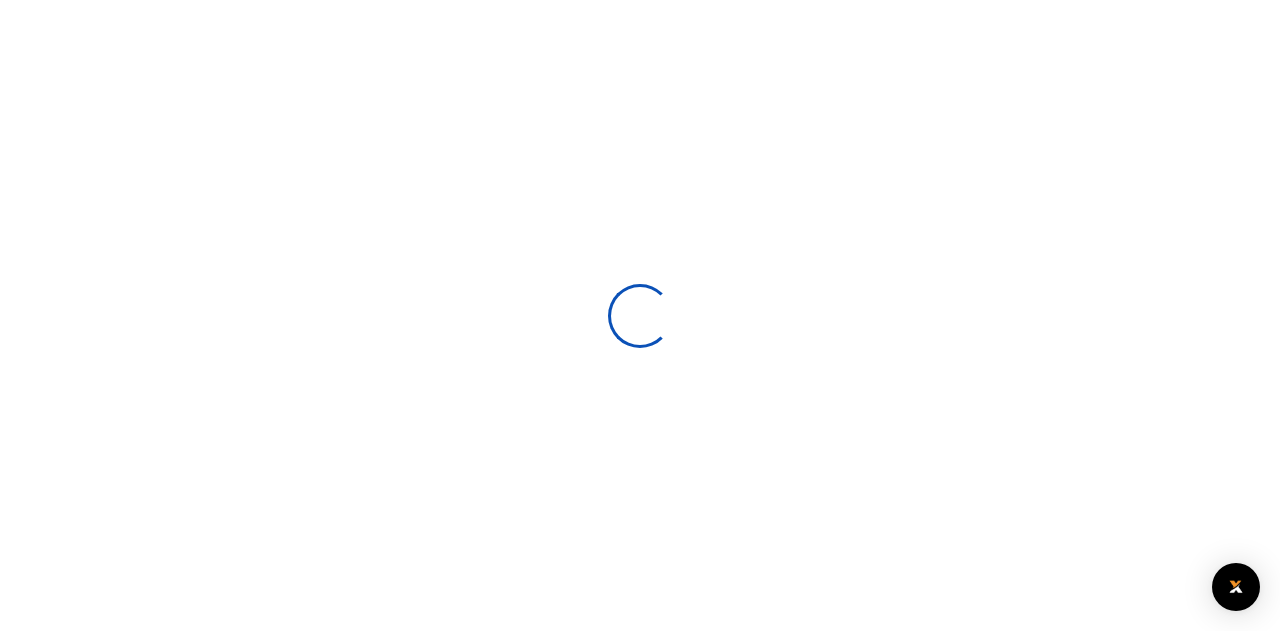 scroll, scrollTop: 0, scrollLeft: 0, axis: both 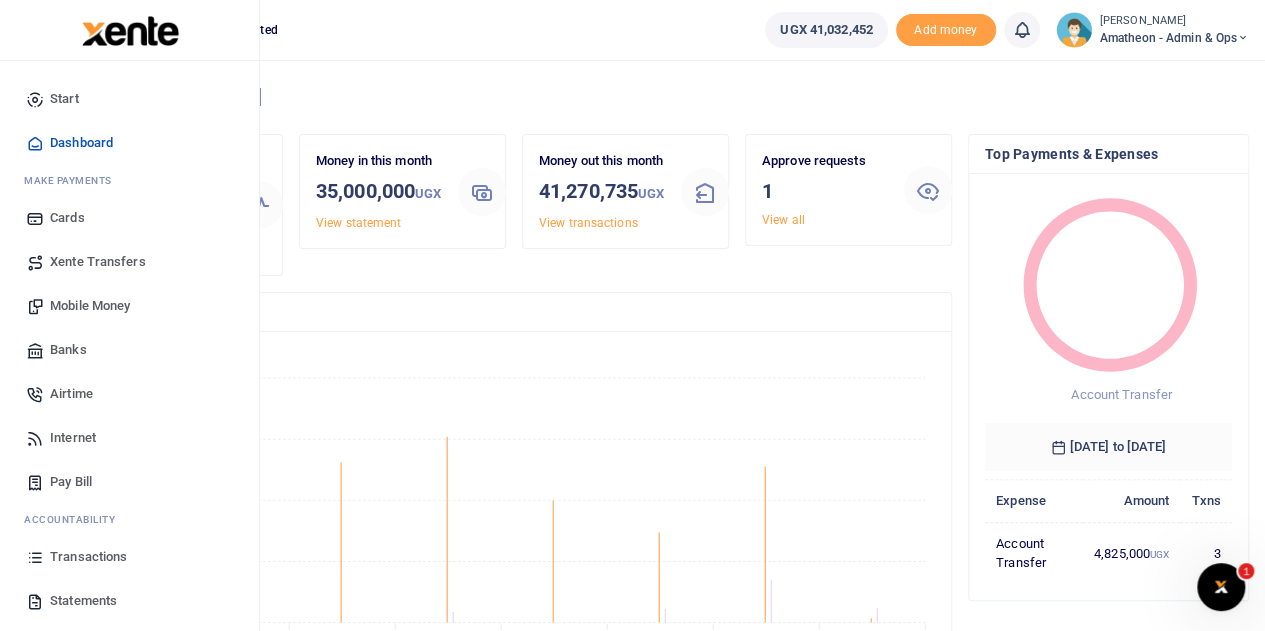 click on "Statements" at bounding box center [83, 601] 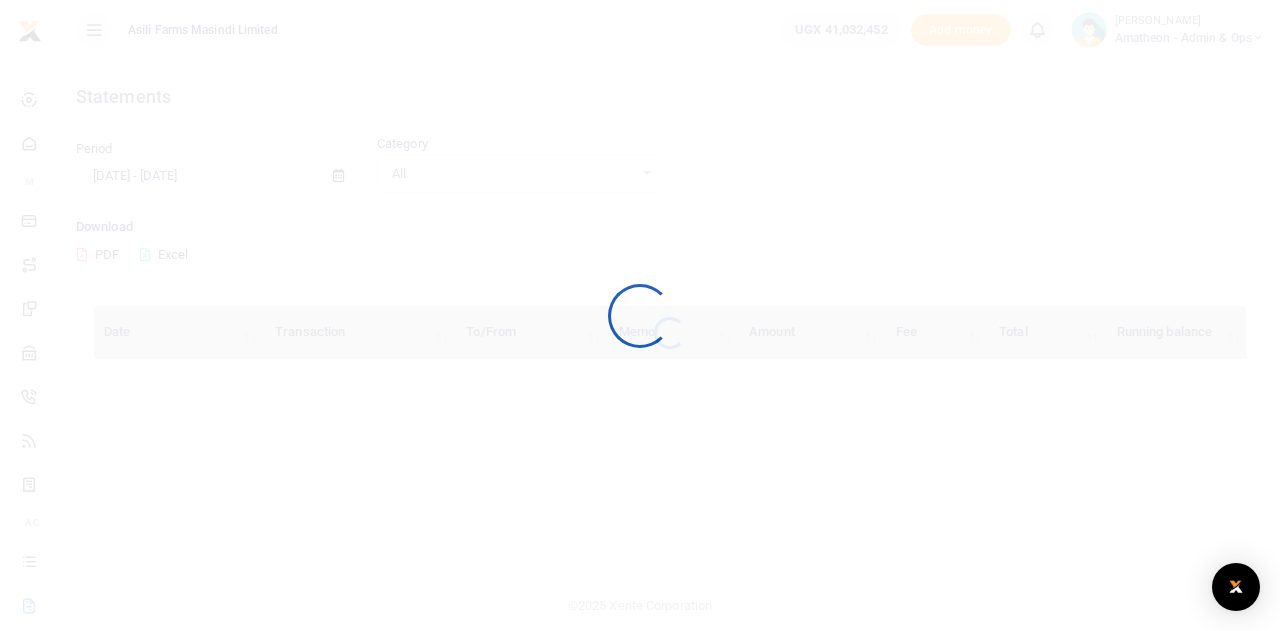 scroll, scrollTop: 0, scrollLeft: 0, axis: both 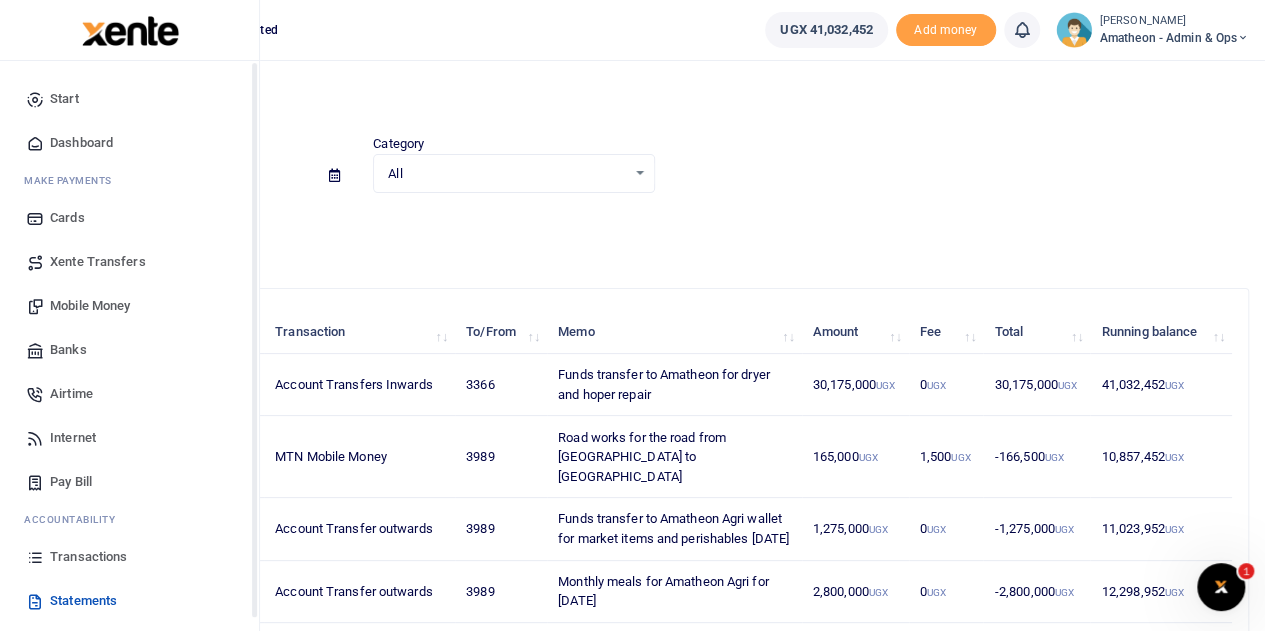 click on "Transactions" at bounding box center (88, 557) 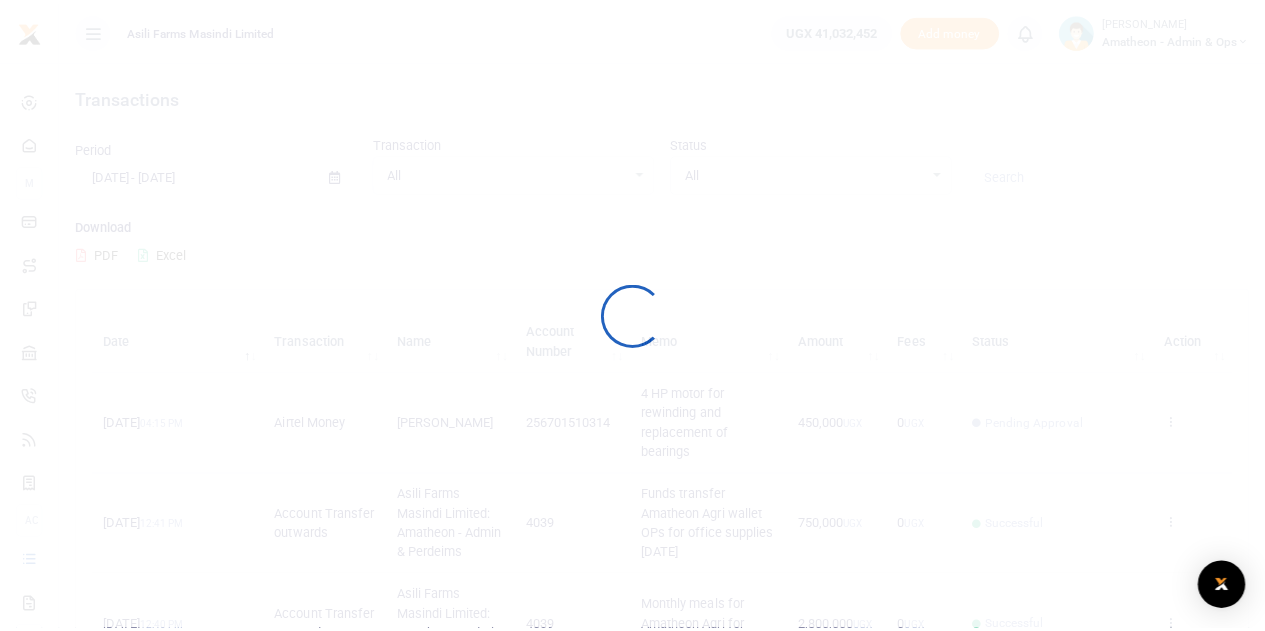 scroll, scrollTop: 0, scrollLeft: 0, axis: both 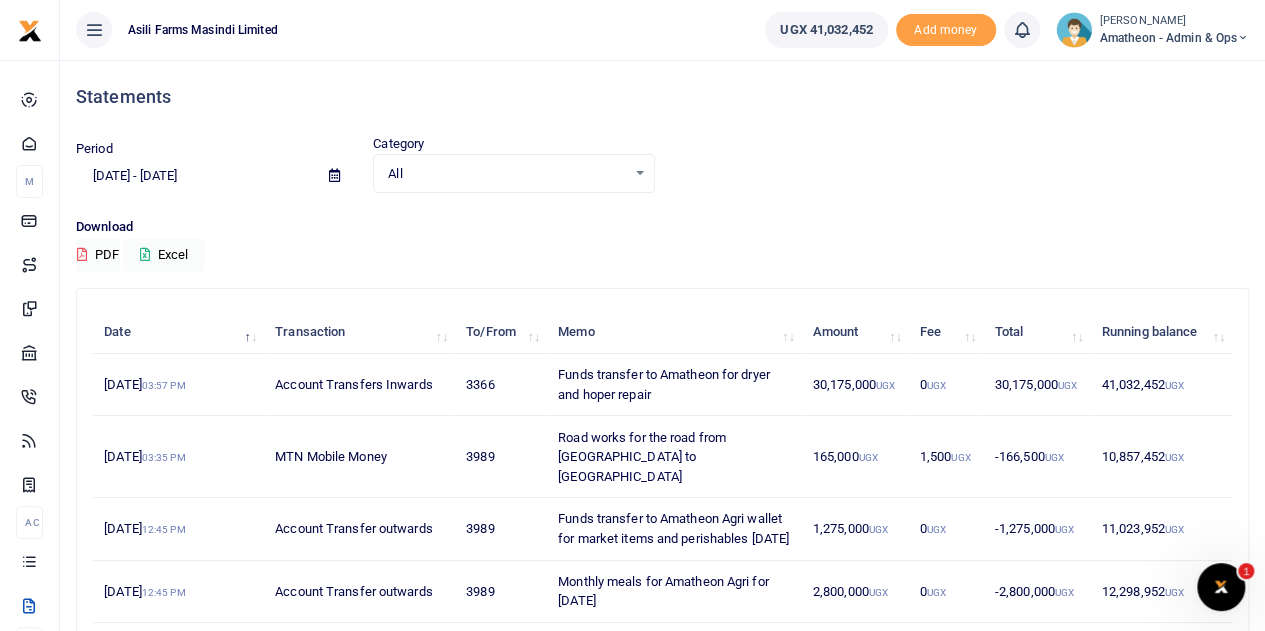 click on "Amatheon - Admin & Ops" at bounding box center [1174, 38] 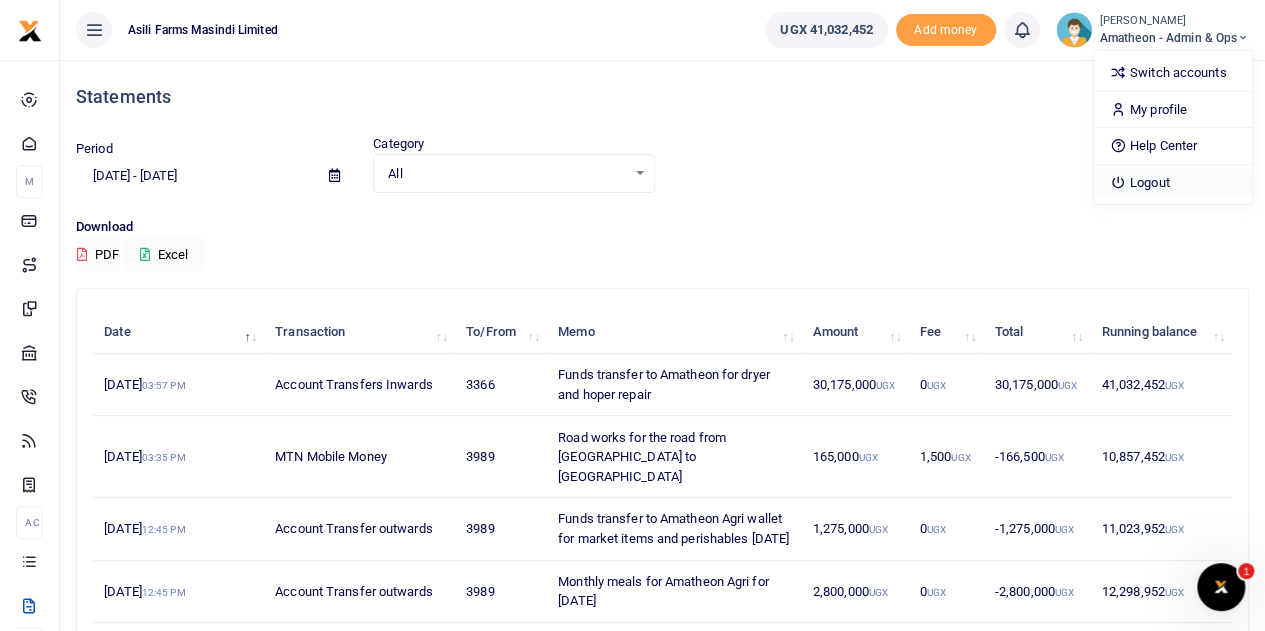 click on "Logout" at bounding box center (1173, 183) 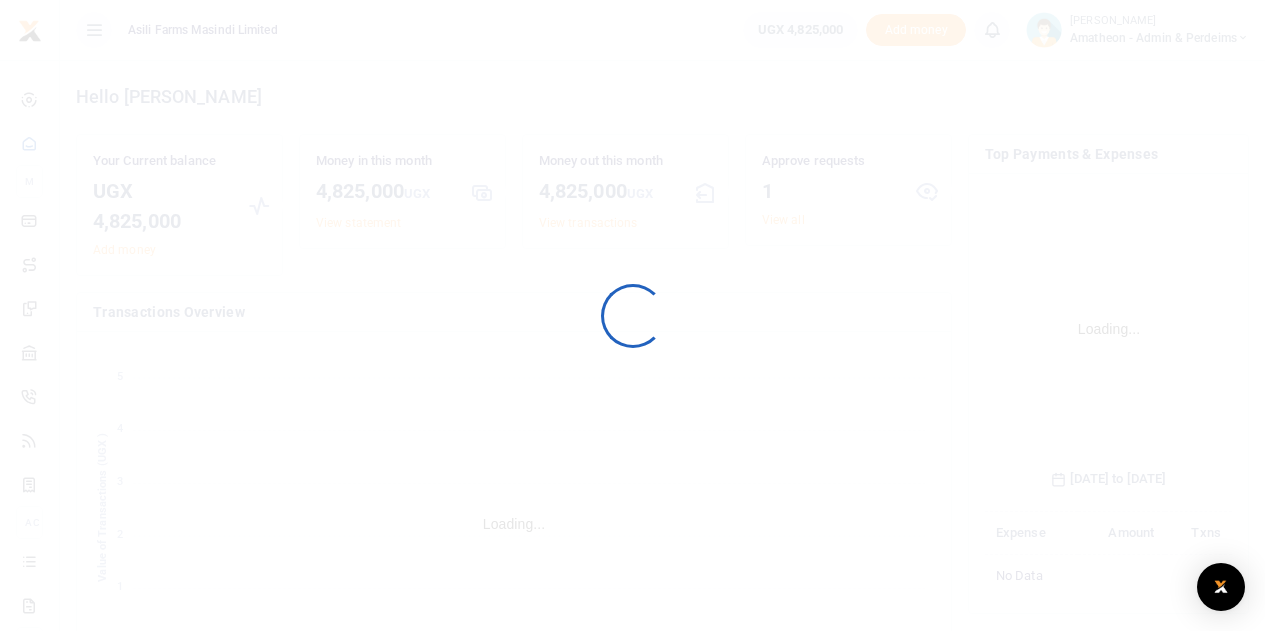 scroll, scrollTop: 0, scrollLeft: 0, axis: both 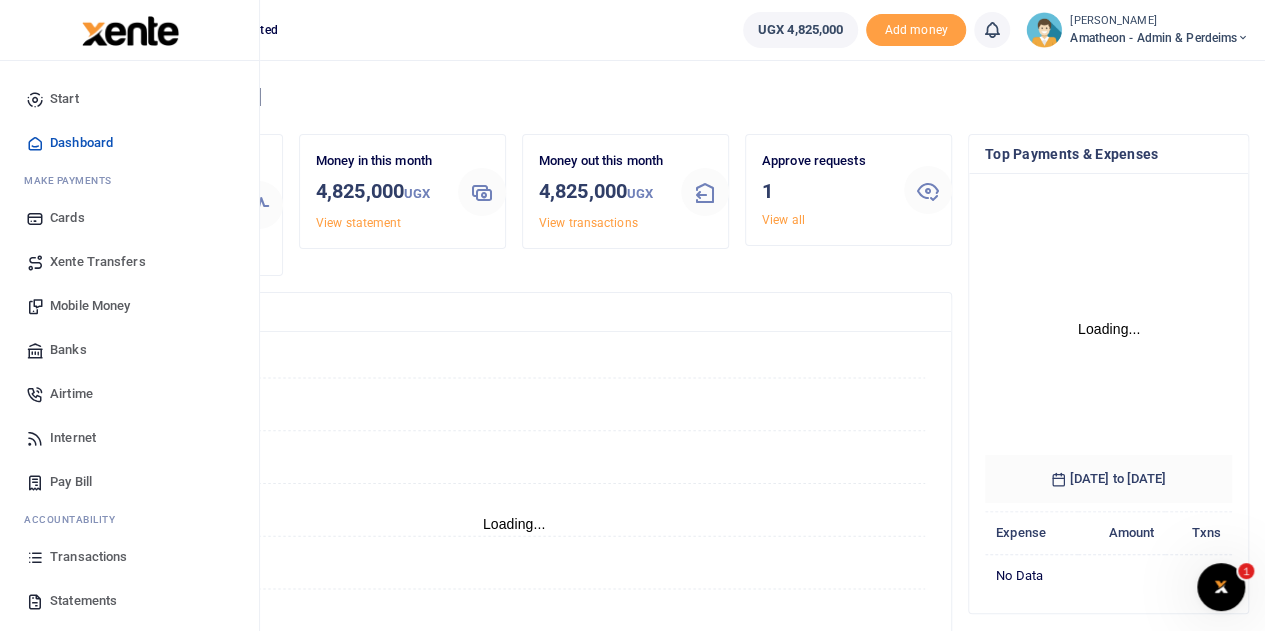 click on "Transactions" at bounding box center [88, 557] 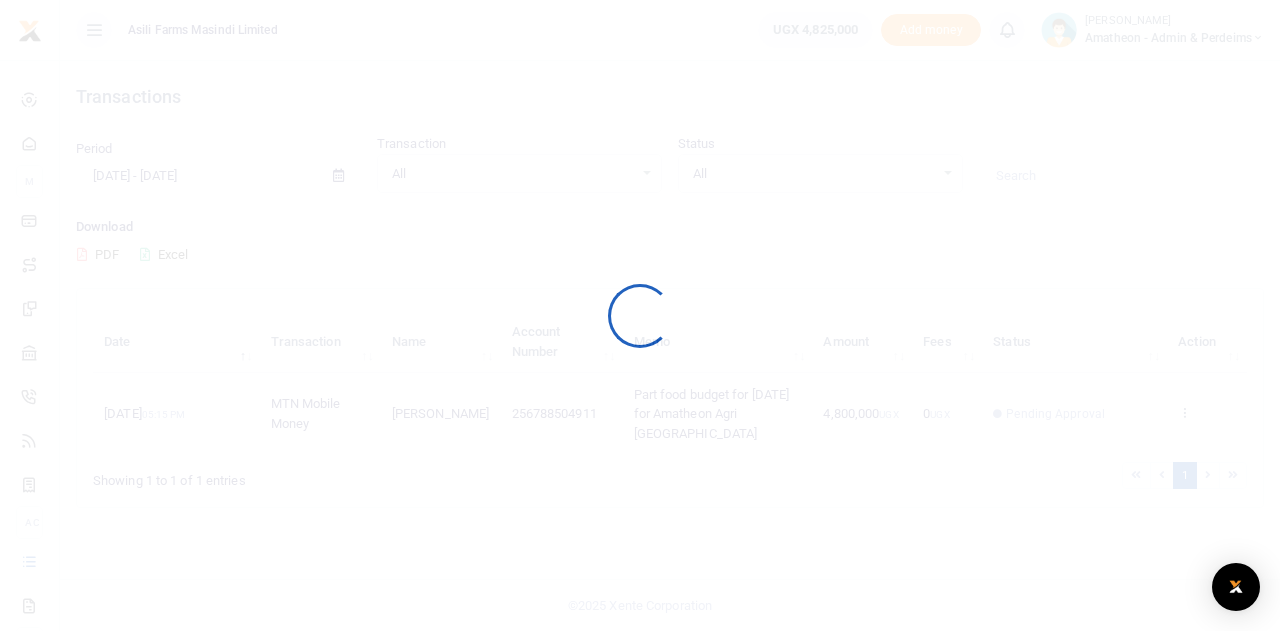 scroll, scrollTop: 0, scrollLeft: 0, axis: both 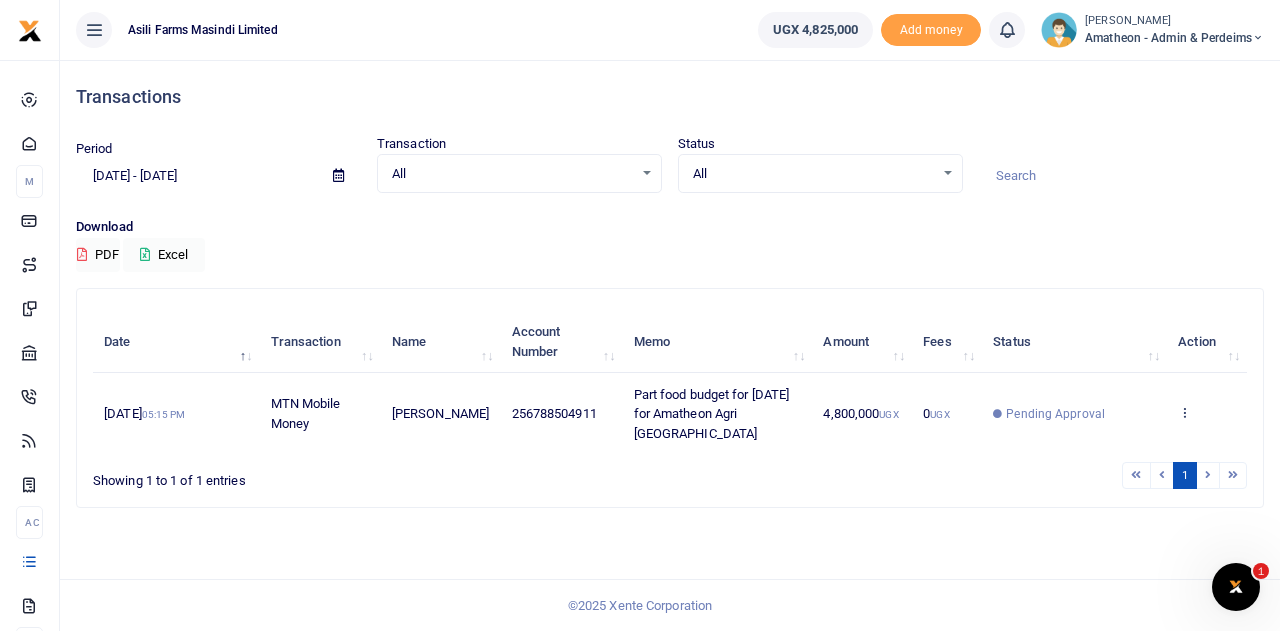 click on "[PERSON_NAME]" at bounding box center [1174, 21] 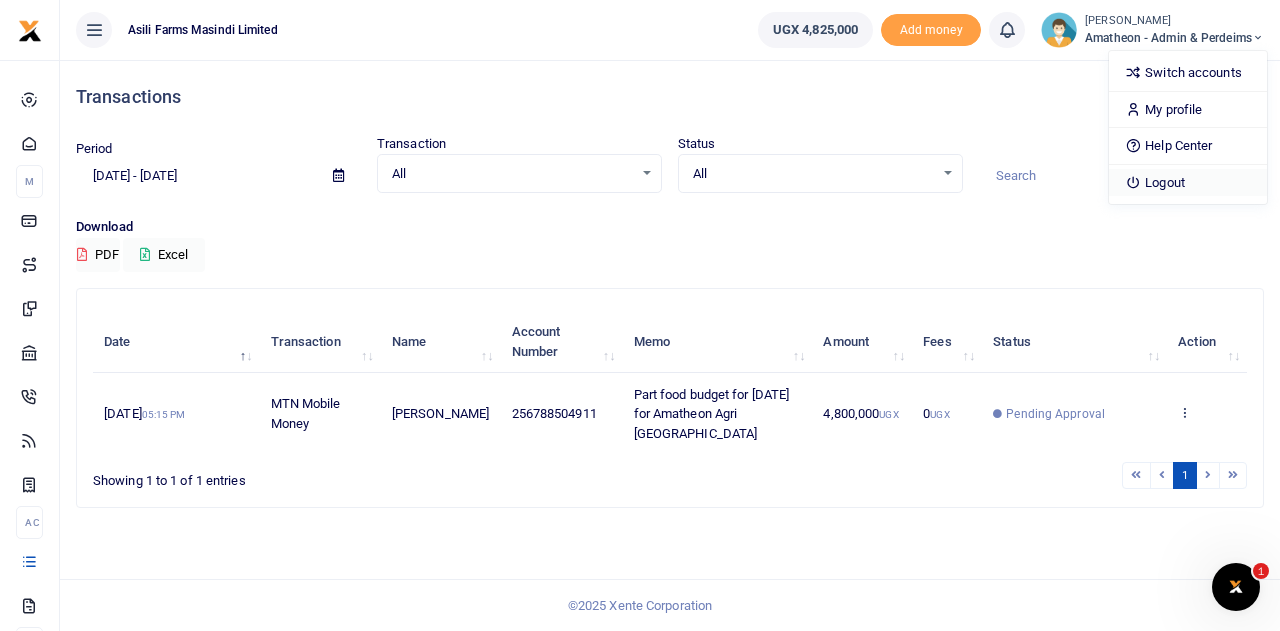 click on "Logout" at bounding box center (1188, 183) 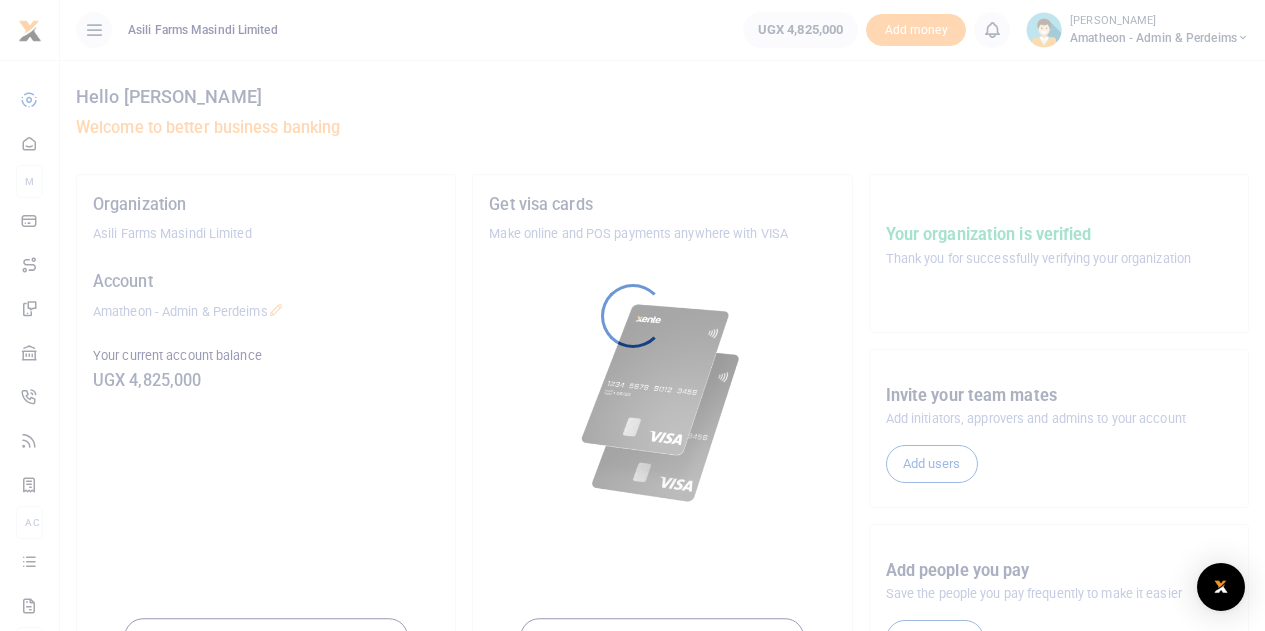 scroll, scrollTop: 0, scrollLeft: 0, axis: both 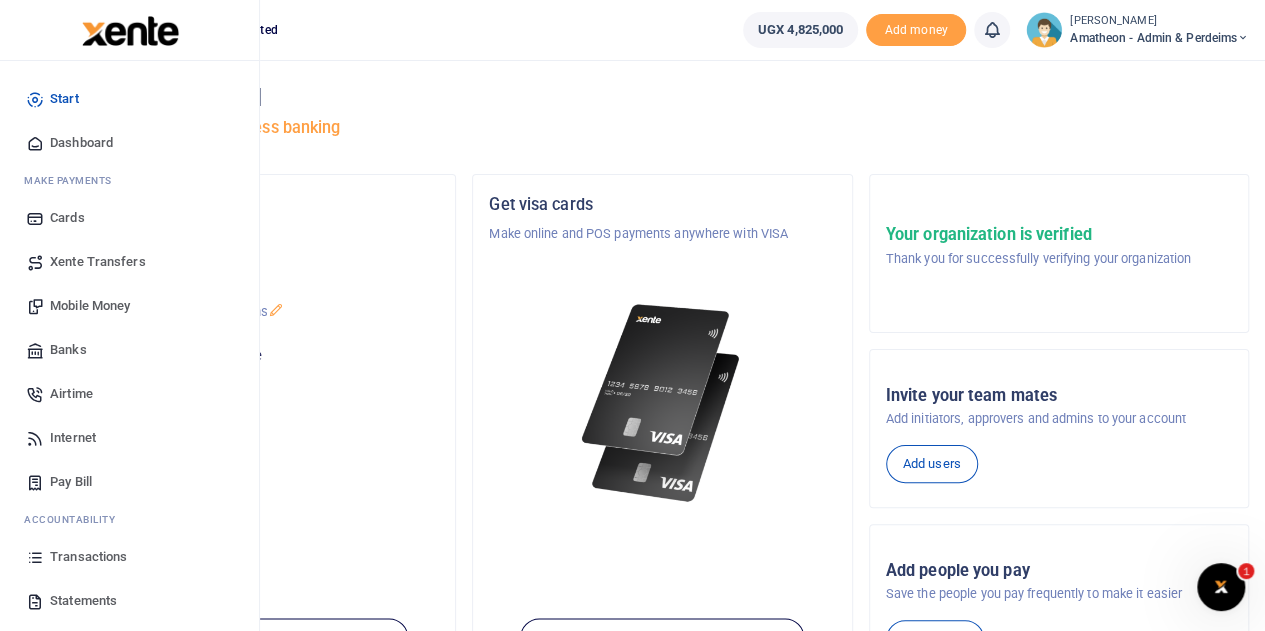 click on "Transactions" at bounding box center [88, 557] 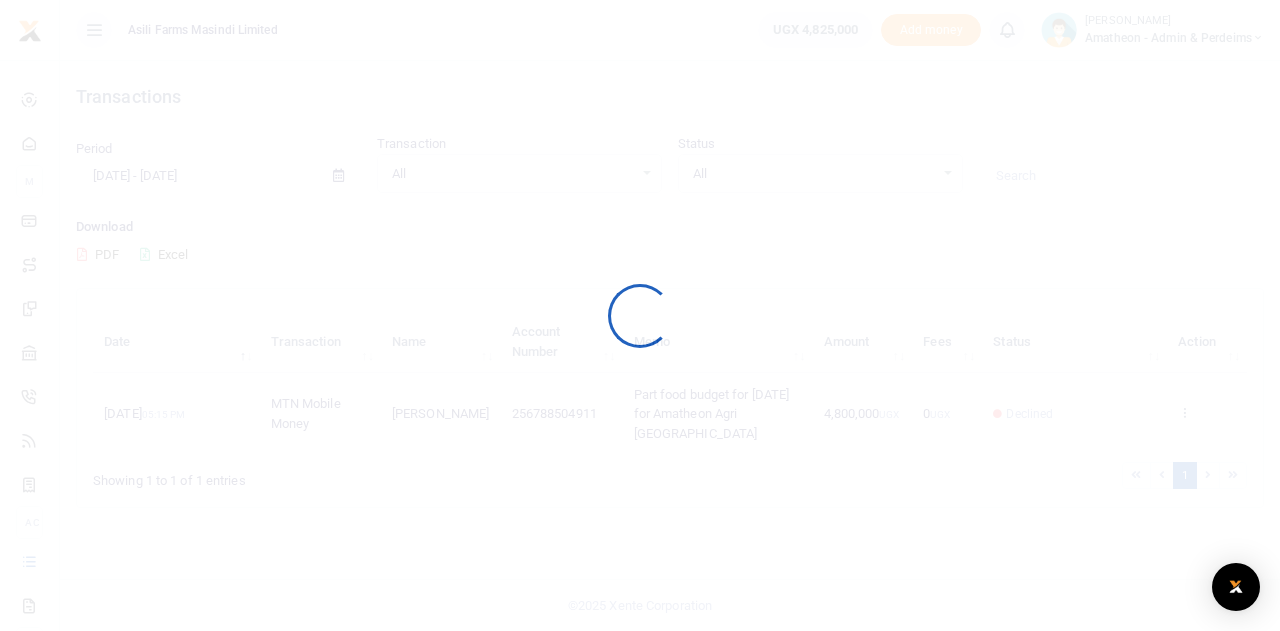 scroll, scrollTop: 0, scrollLeft: 0, axis: both 